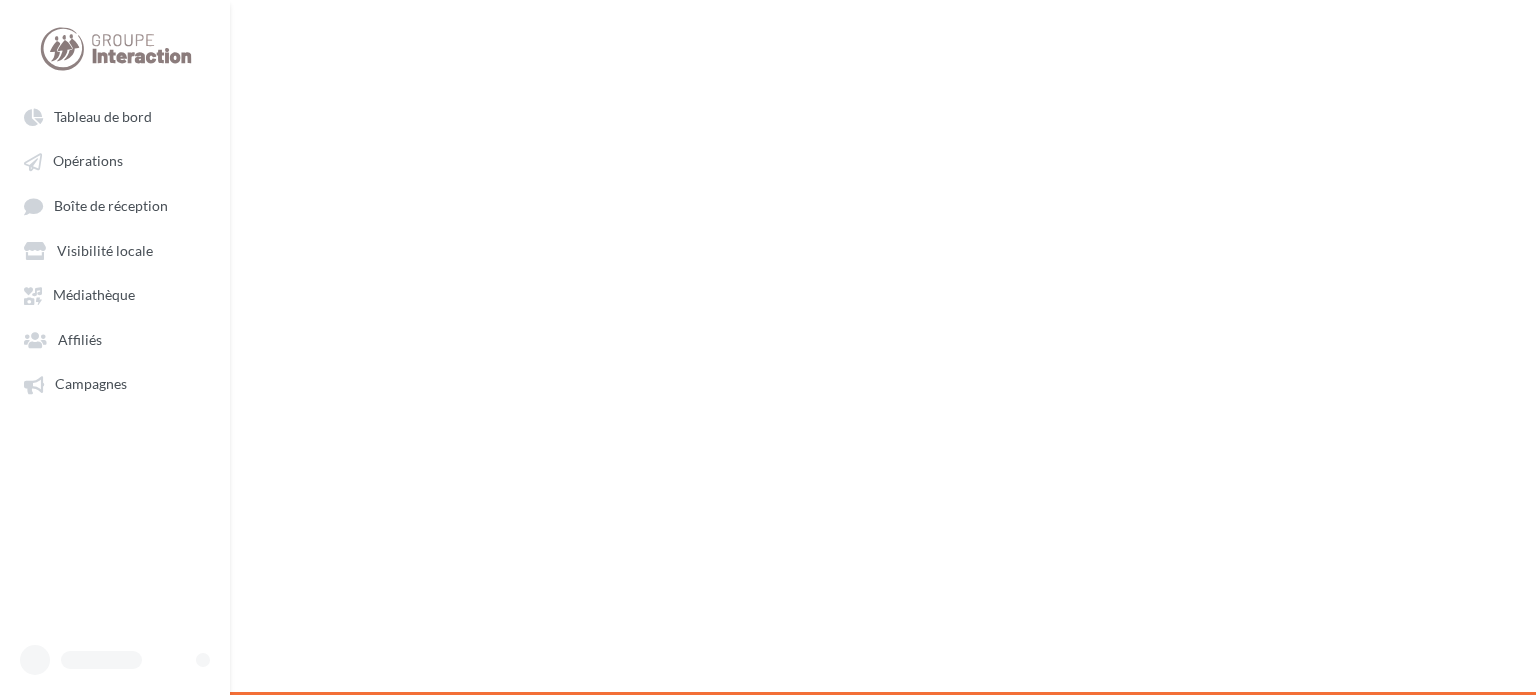 scroll, scrollTop: 0, scrollLeft: 0, axis: both 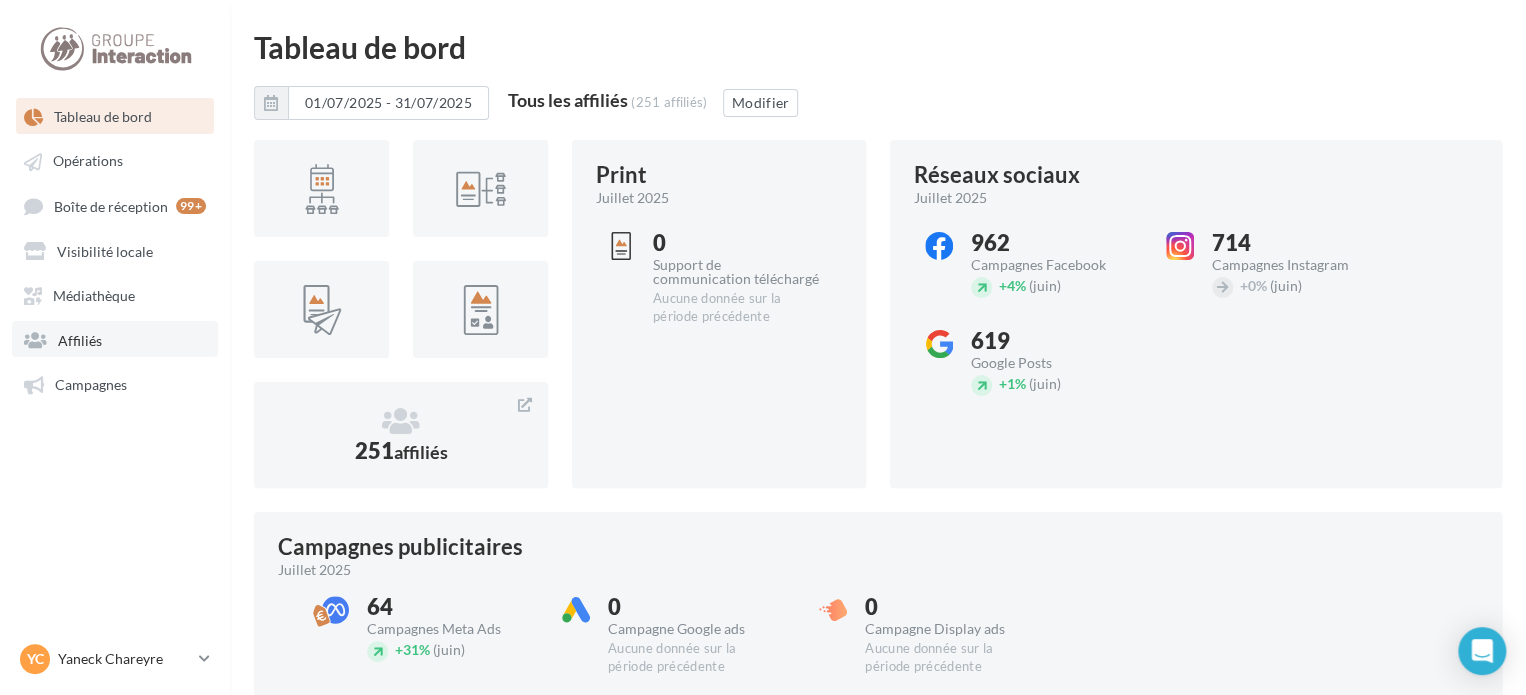 click on "Affiliés" at bounding box center (80, 339) 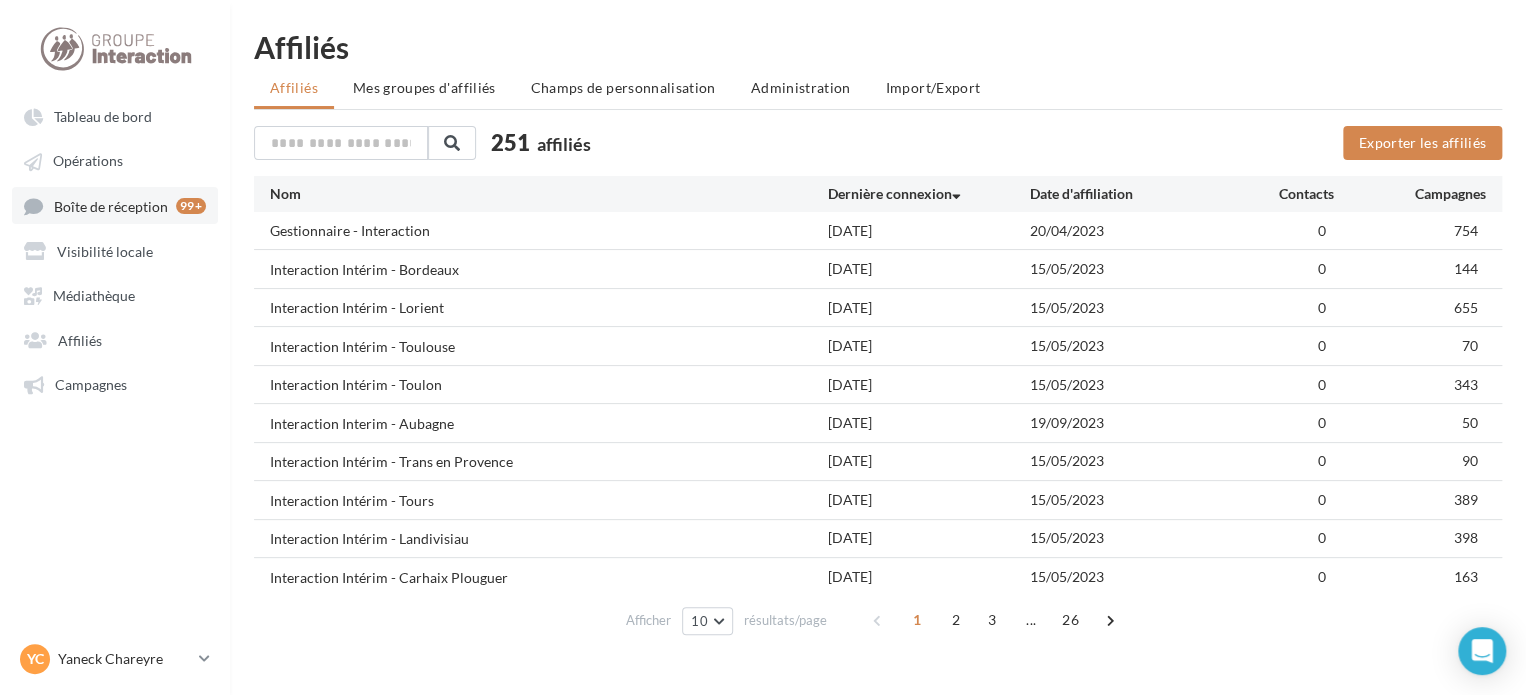 click on "Boîte de réception" at bounding box center (111, 205) 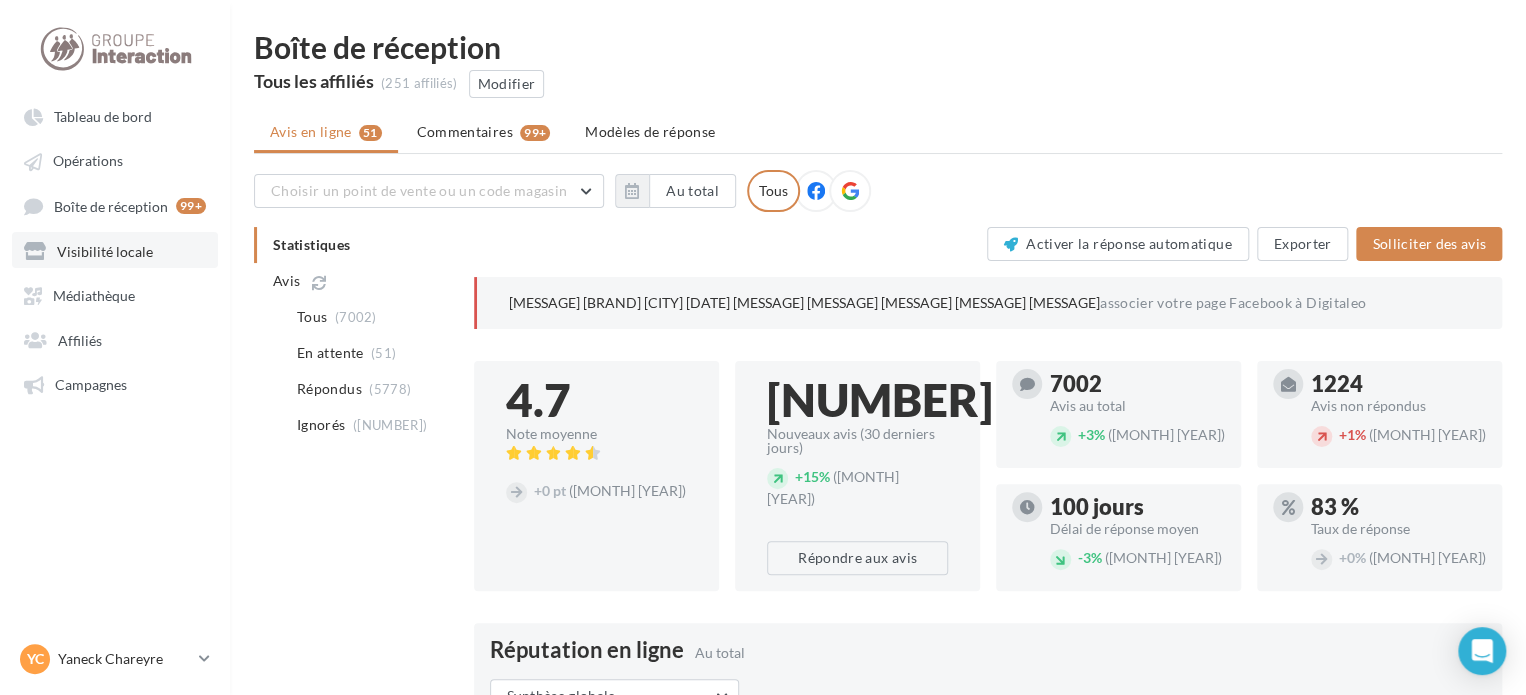 click on "Visibilité locale" at bounding box center (105, 250) 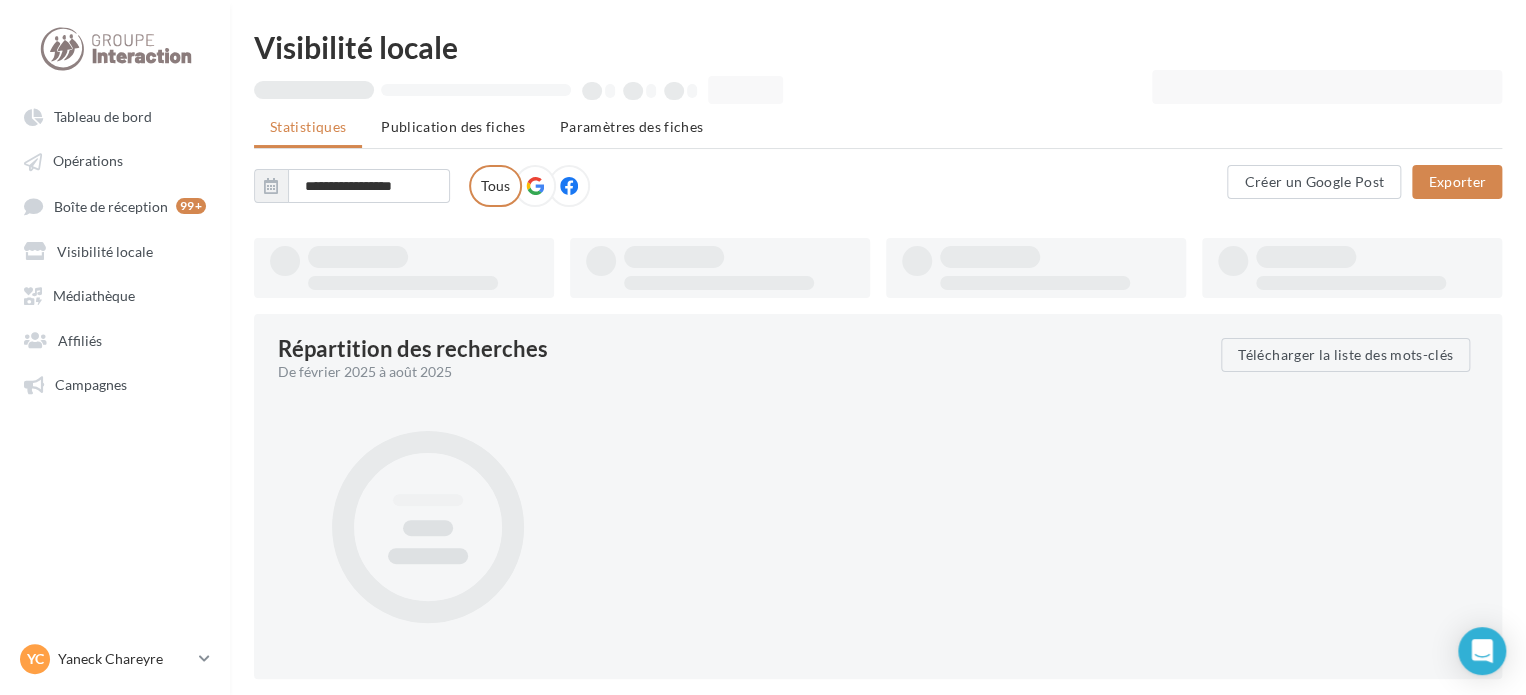 type on "**********" 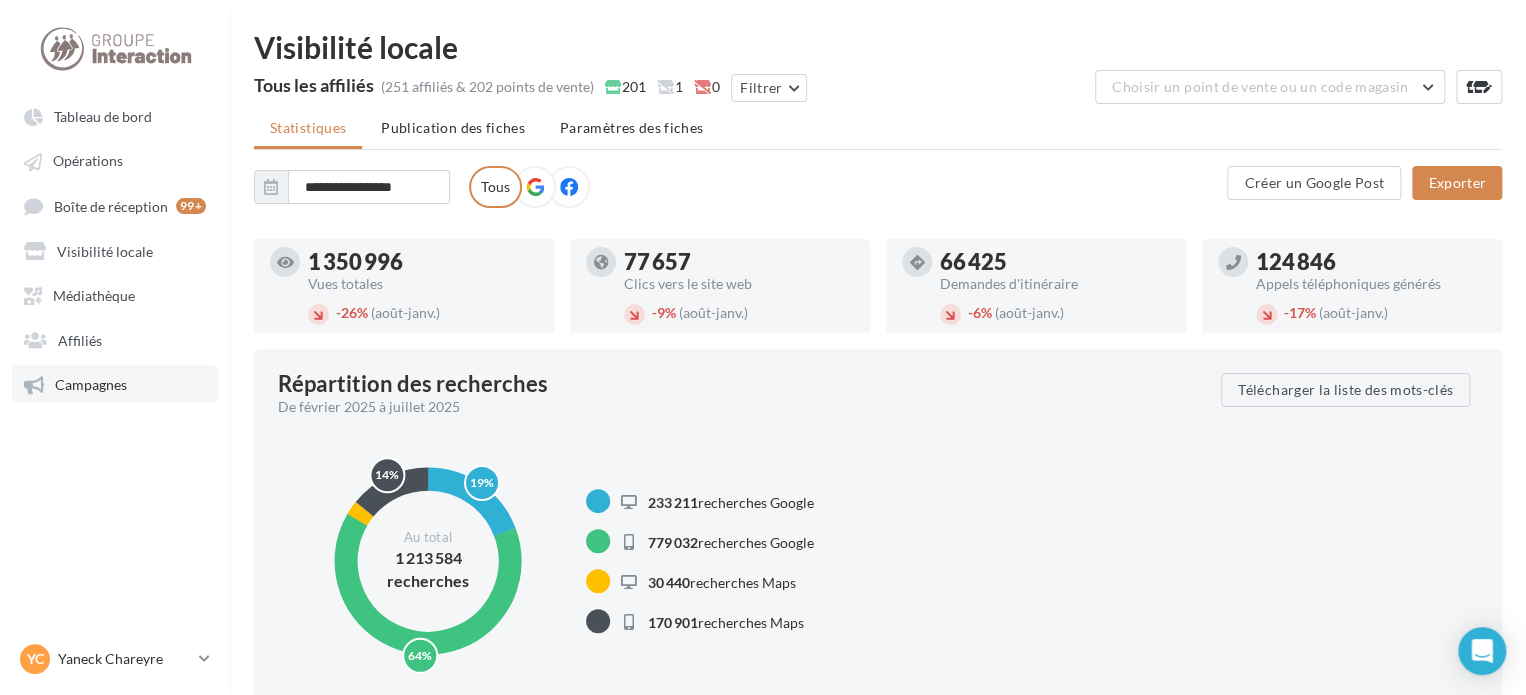 click on "Campagnes" at bounding box center [91, 384] 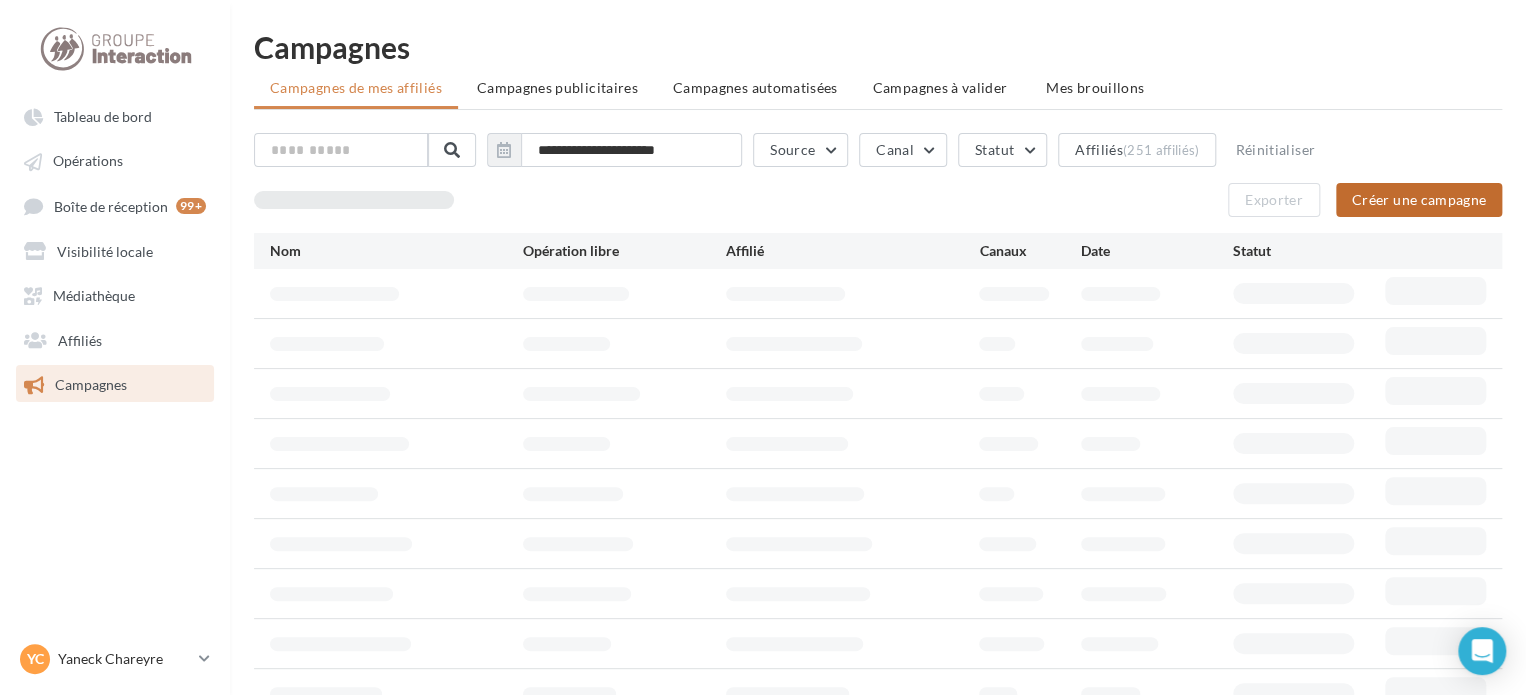 click on "Créer une campagne" at bounding box center (1419, 200) 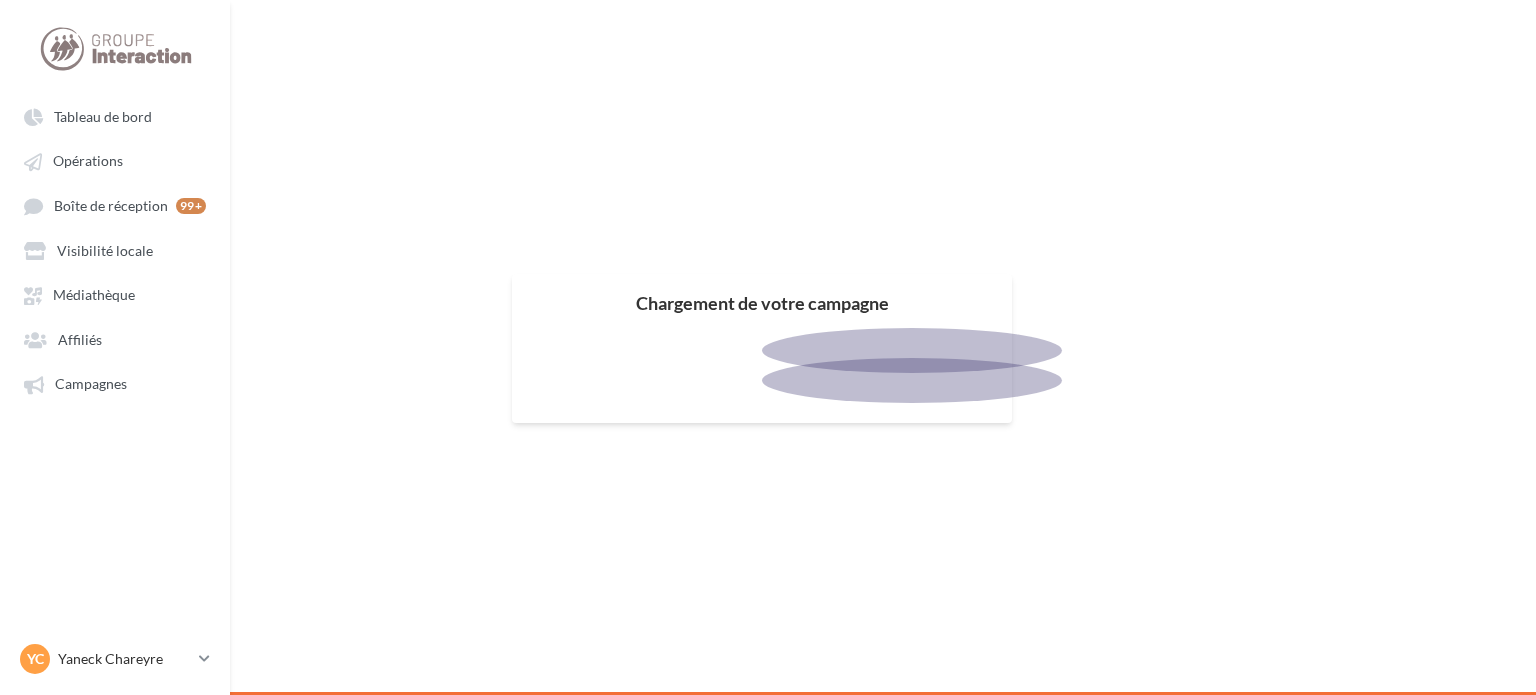 scroll, scrollTop: 0, scrollLeft: 0, axis: both 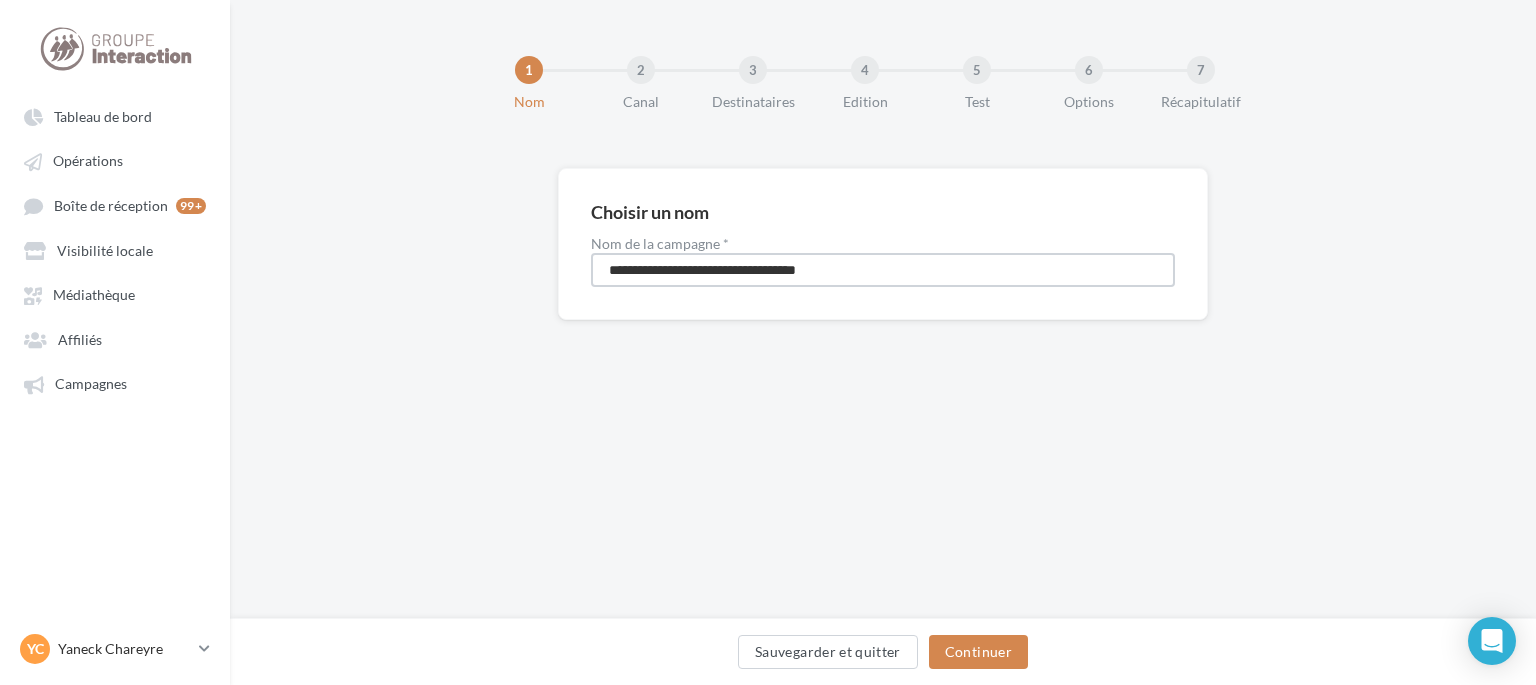 drag, startPoint x: 797, startPoint y: 263, endPoint x: 368, endPoint y: 214, distance: 431.7893 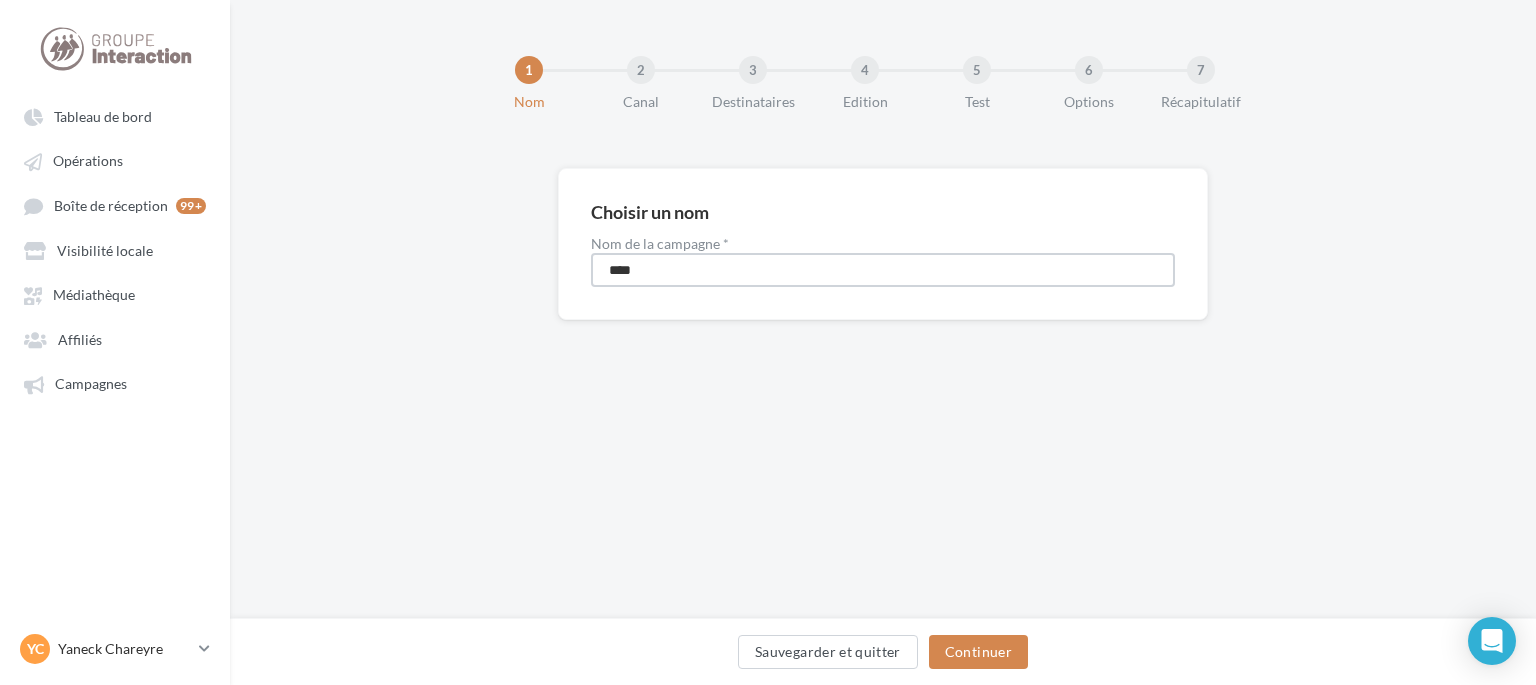 type on "****" 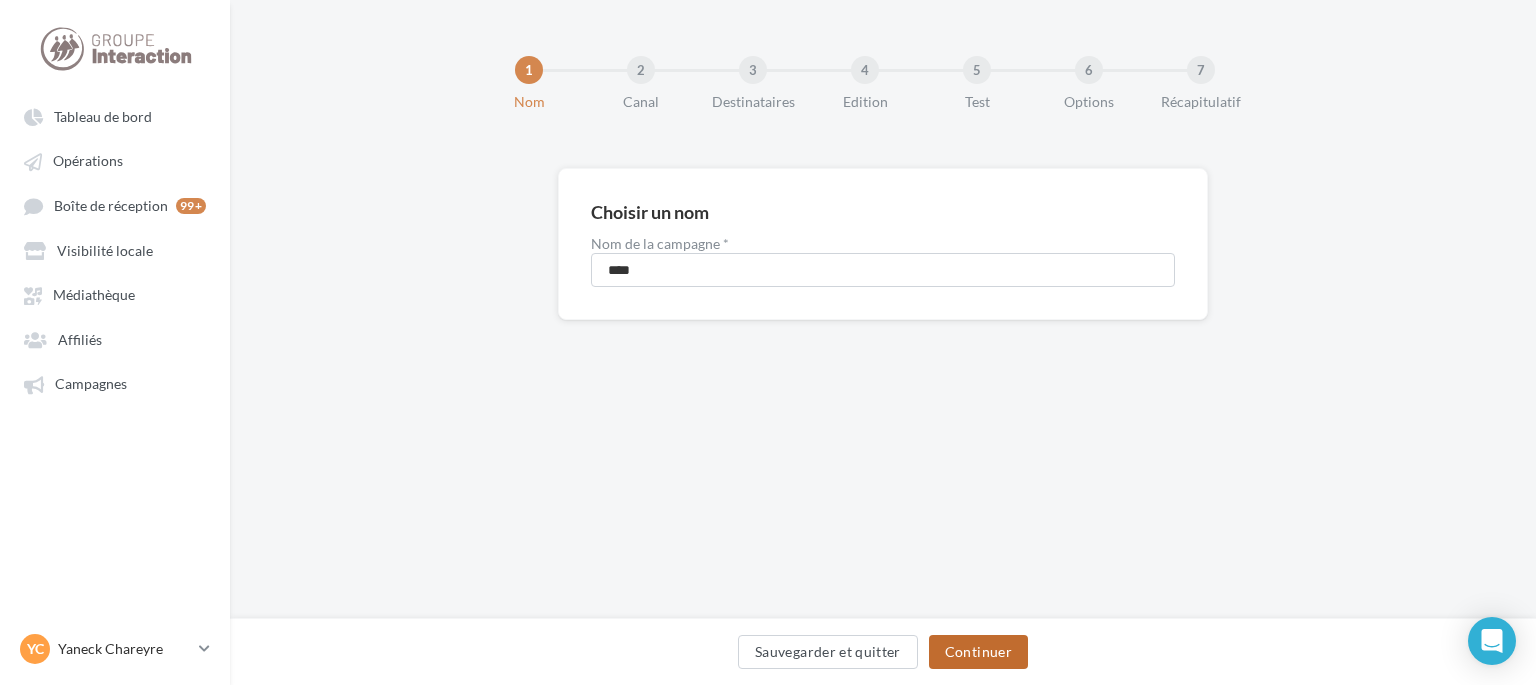 drag, startPoint x: 998, startPoint y: 640, endPoint x: 991, endPoint y: 603, distance: 37.65634 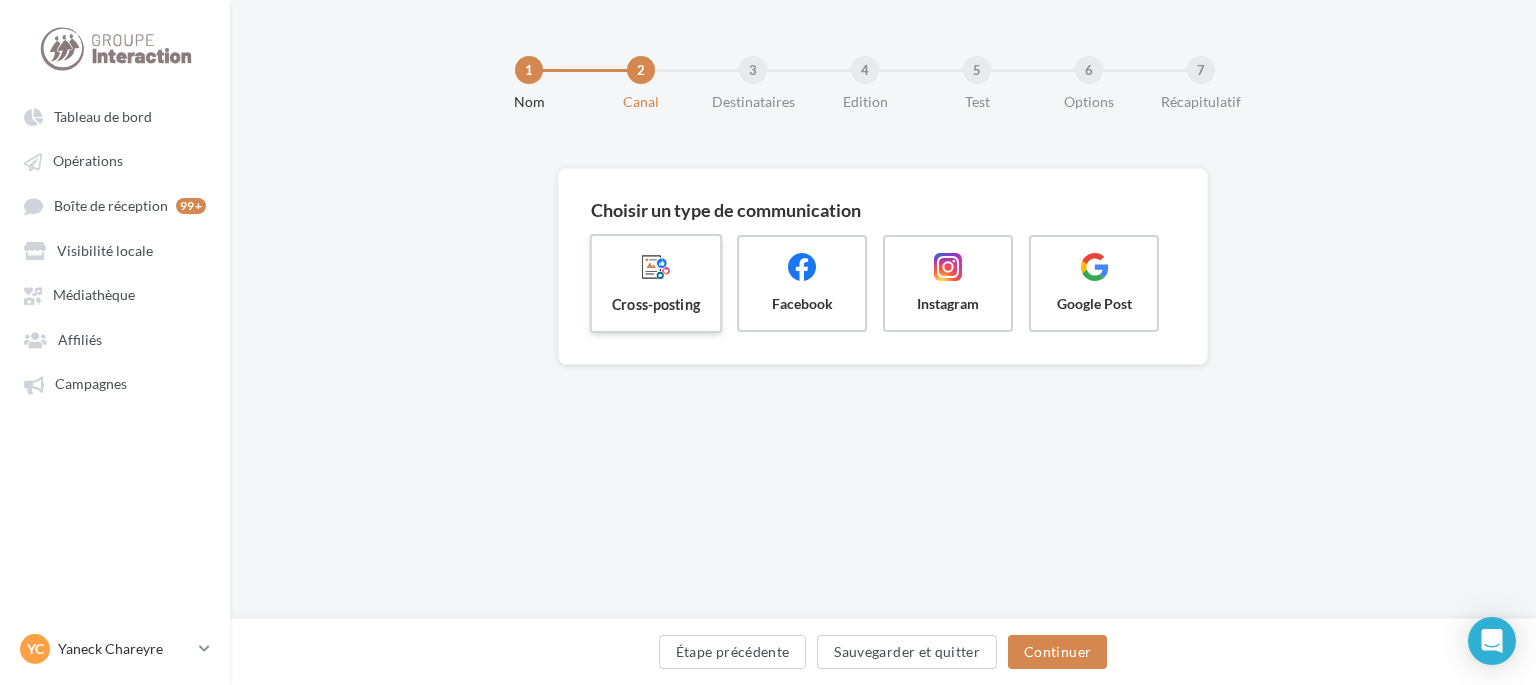click on "Cross-posting" at bounding box center [656, 283] 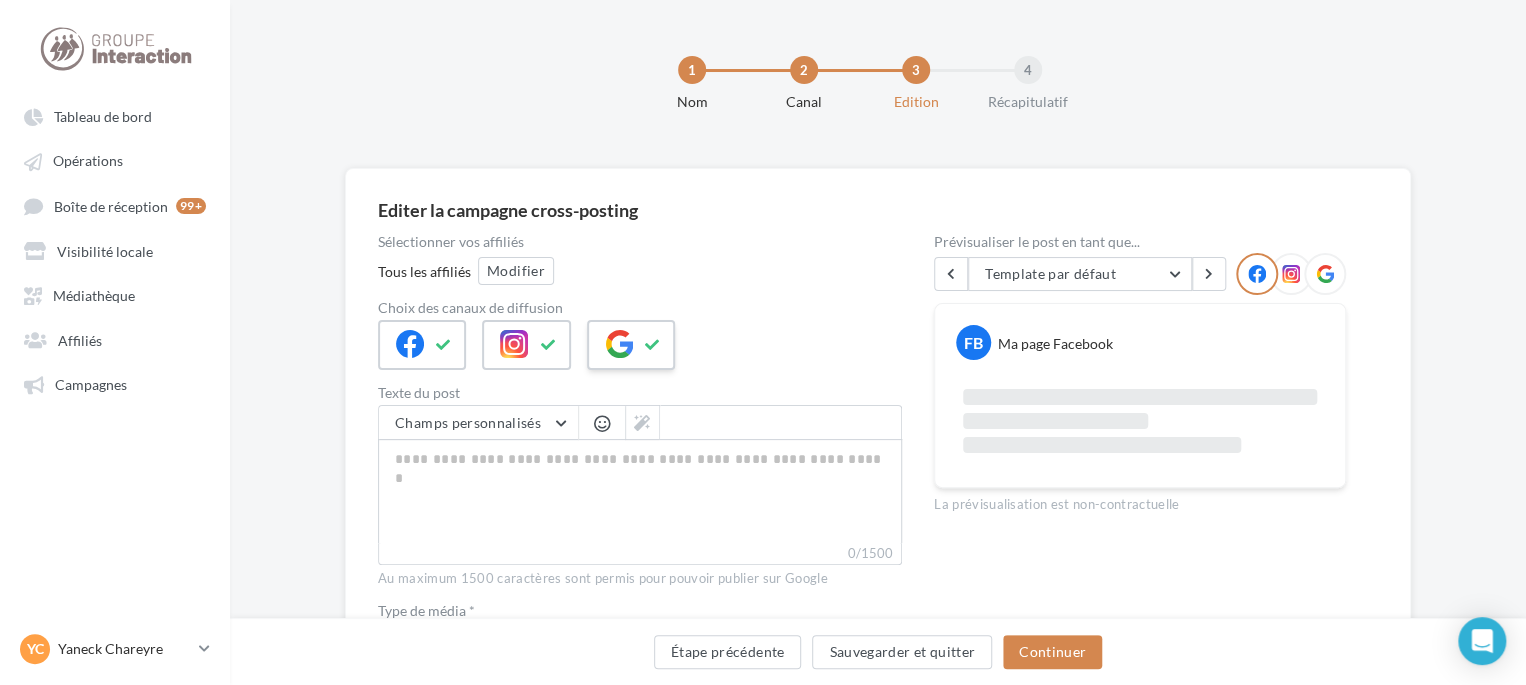 click at bounding box center (653, 345) 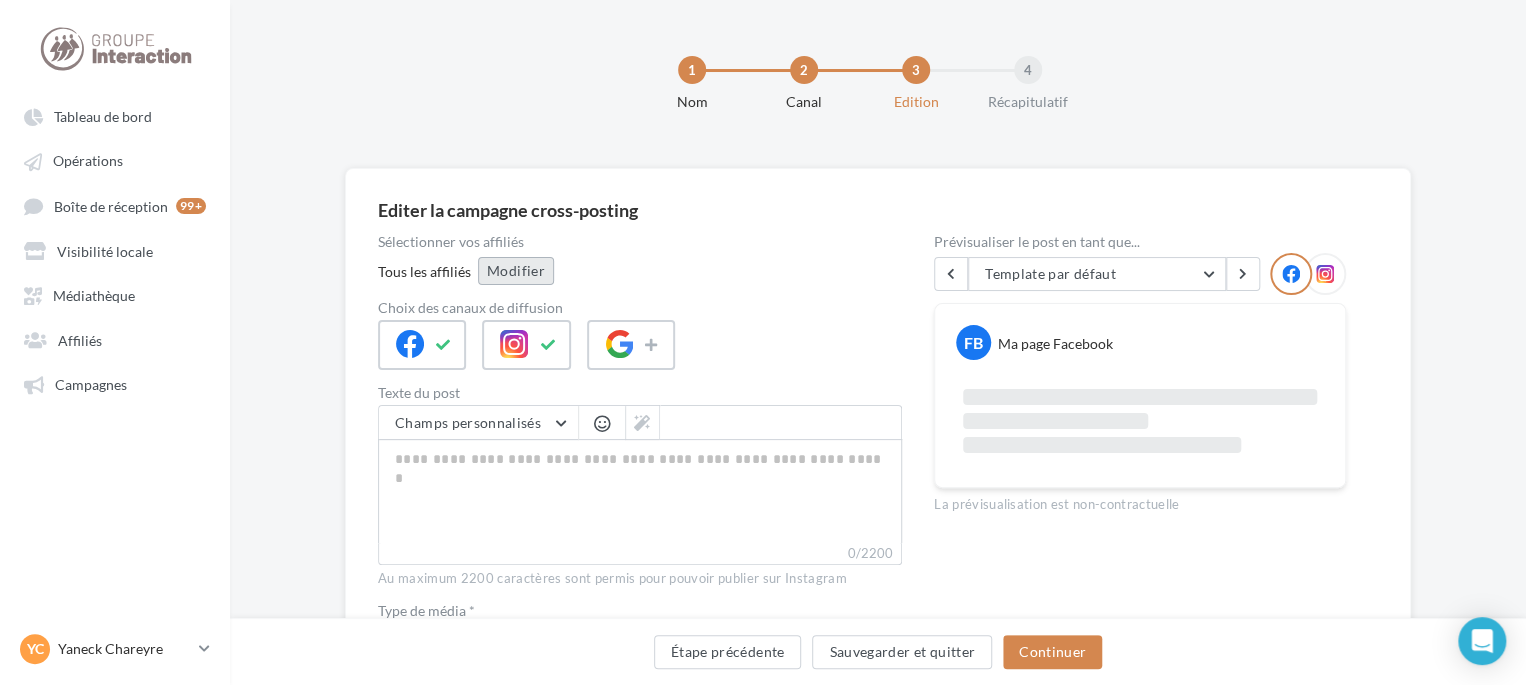 click on "Modifier" at bounding box center [516, 271] 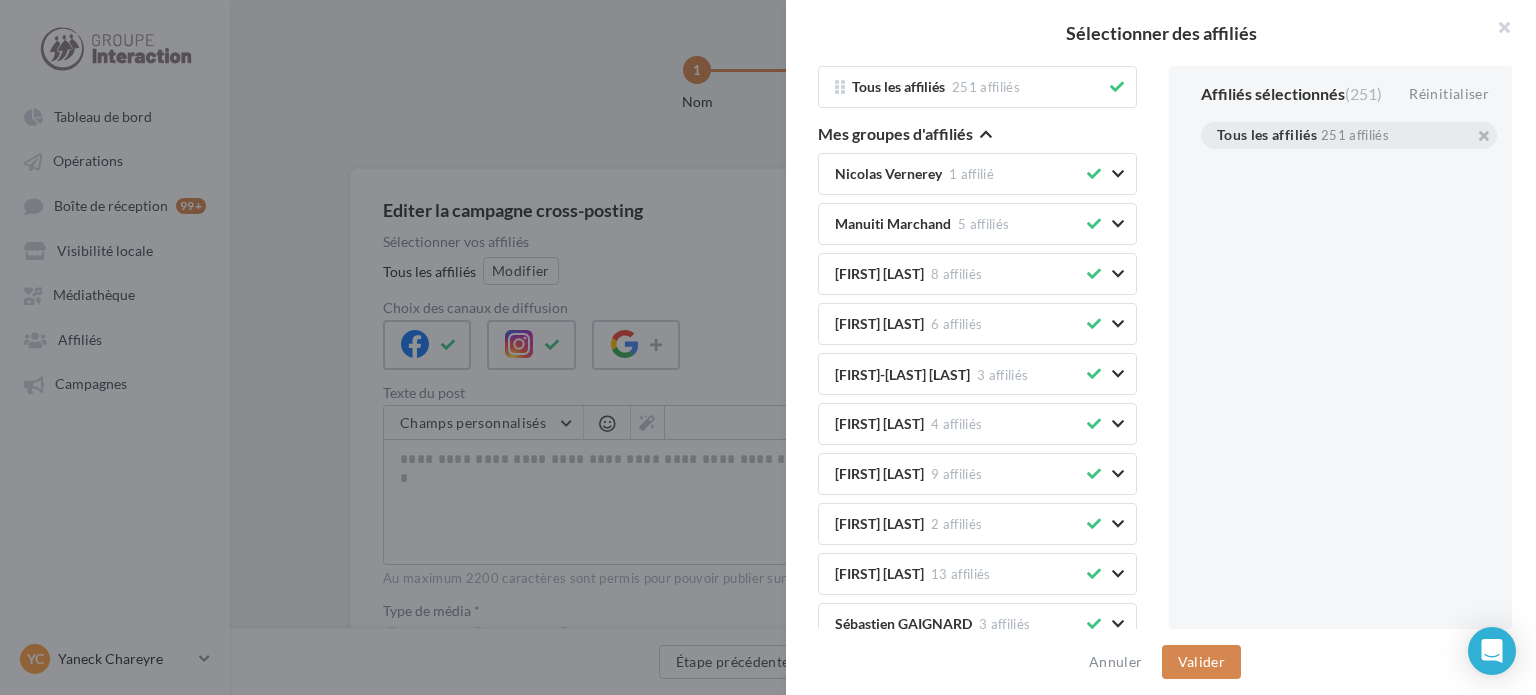 click on "Mes groupes d'affiliés" at bounding box center [977, 134] 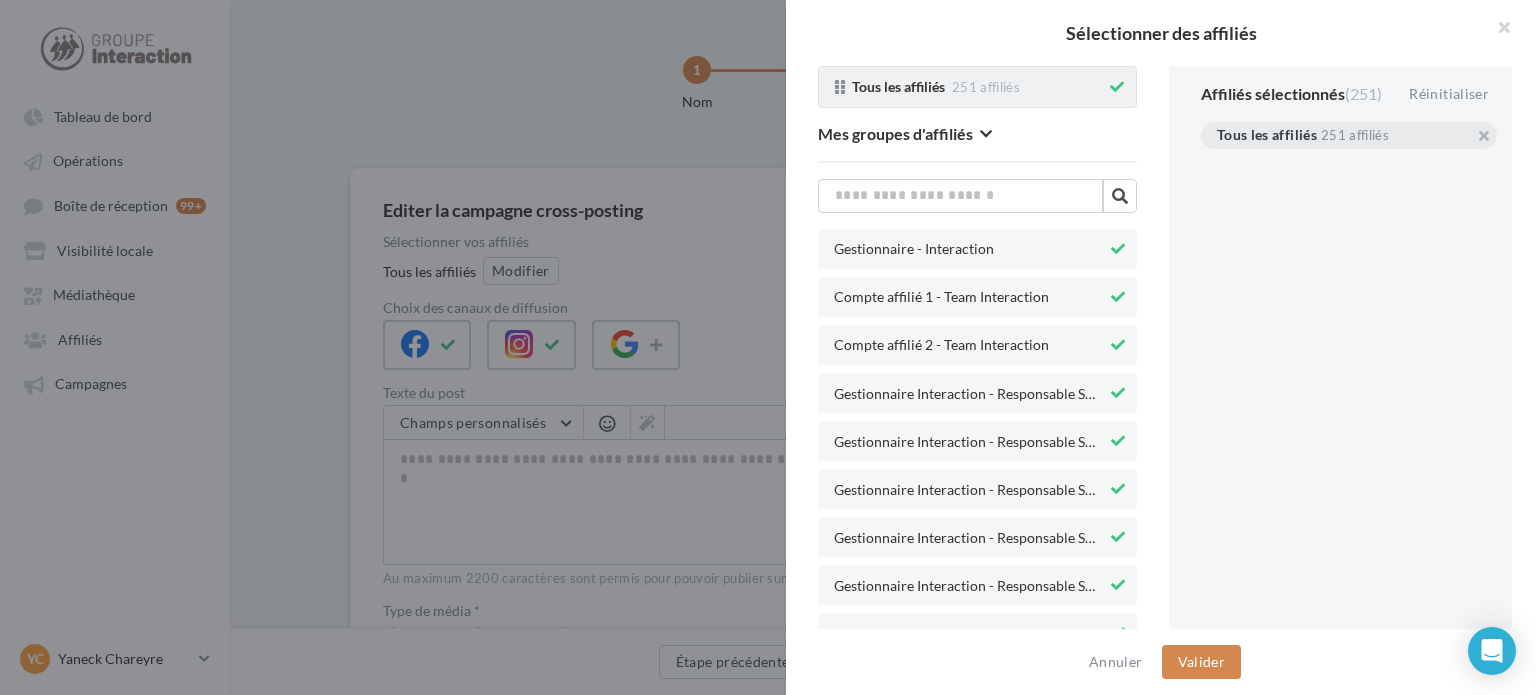 click at bounding box center [1117, 87] 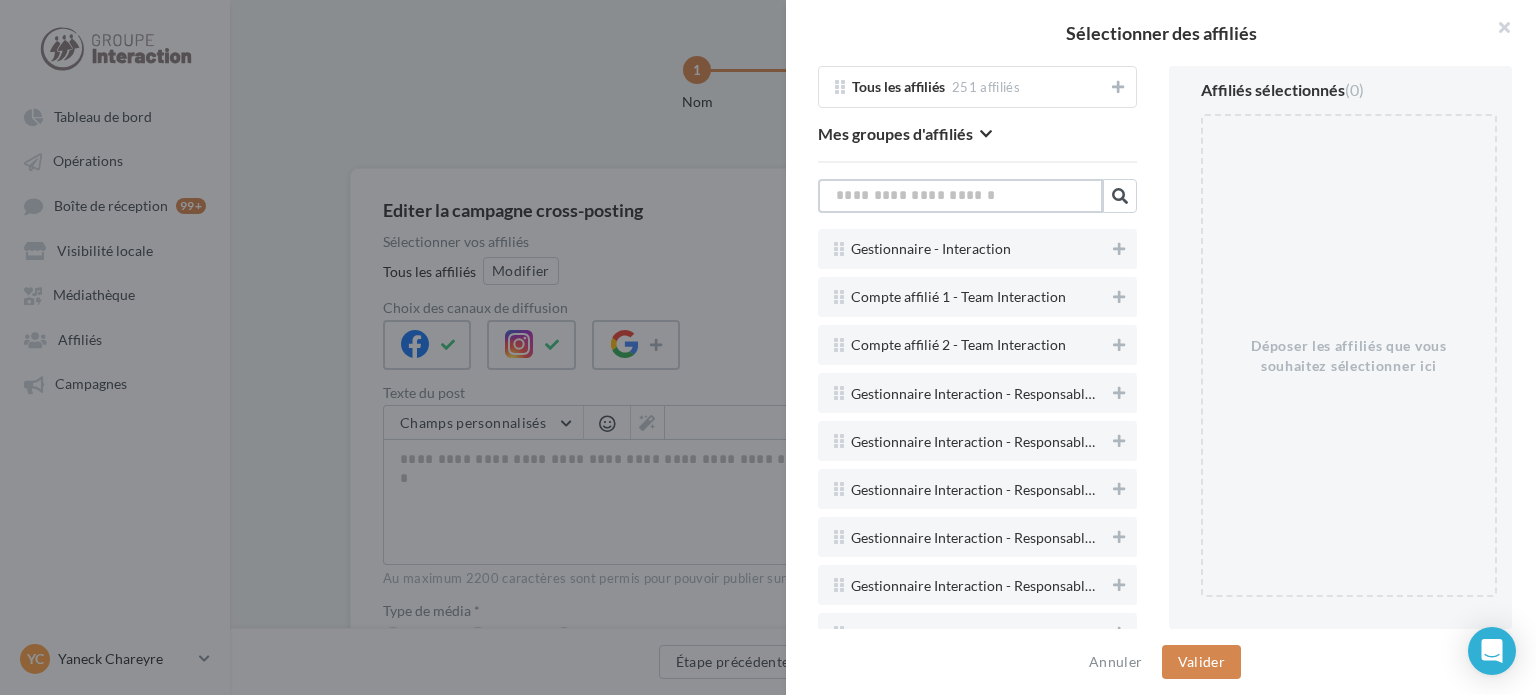 click at bounding box center (960, 196) 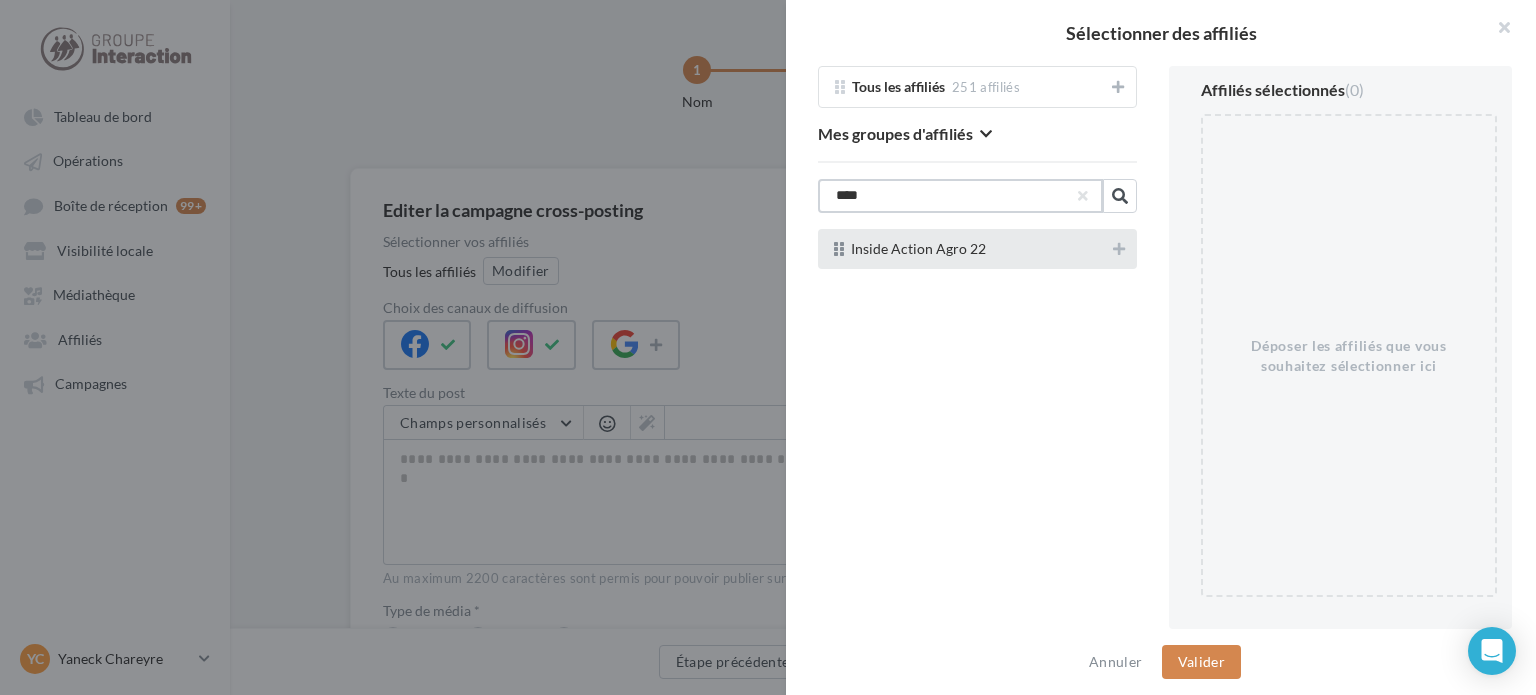type on "****" 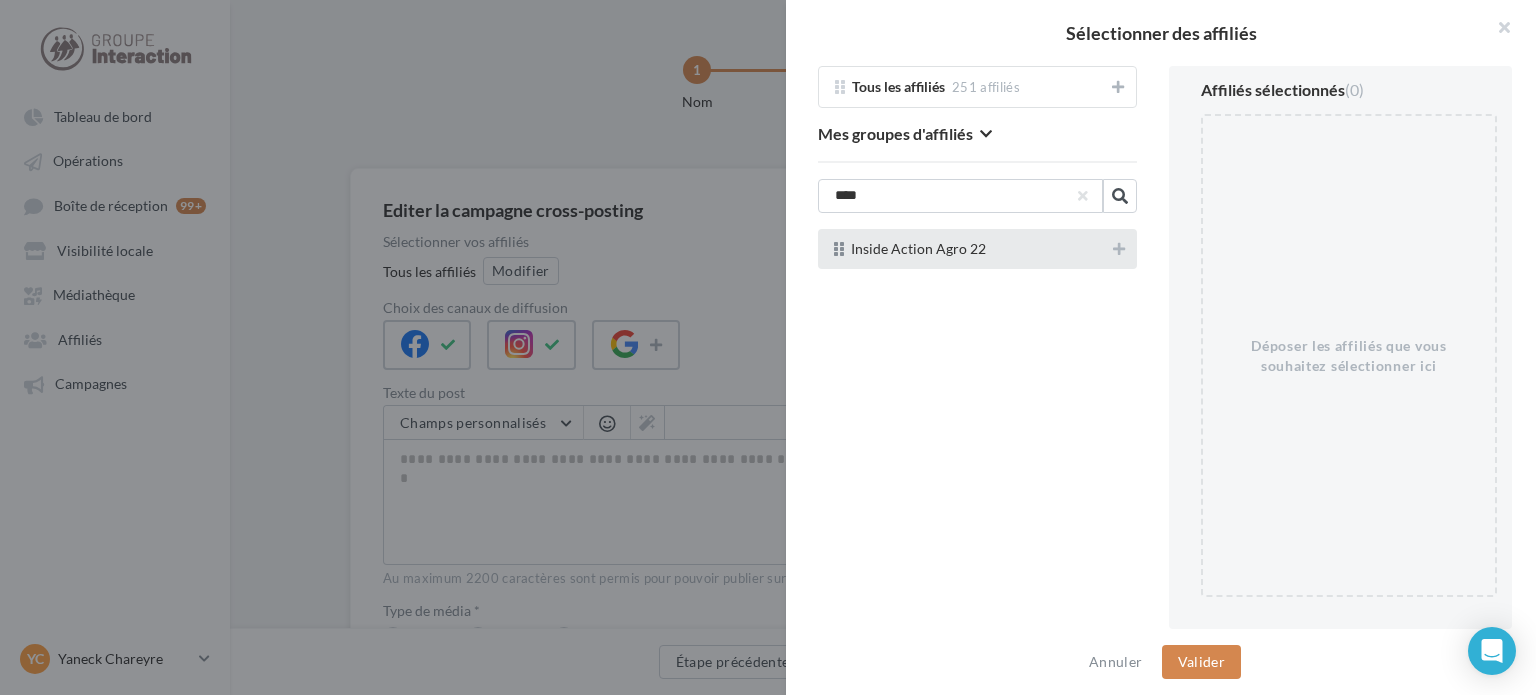click on "Inside Action Agro 22" at bounding box center [967, 248] 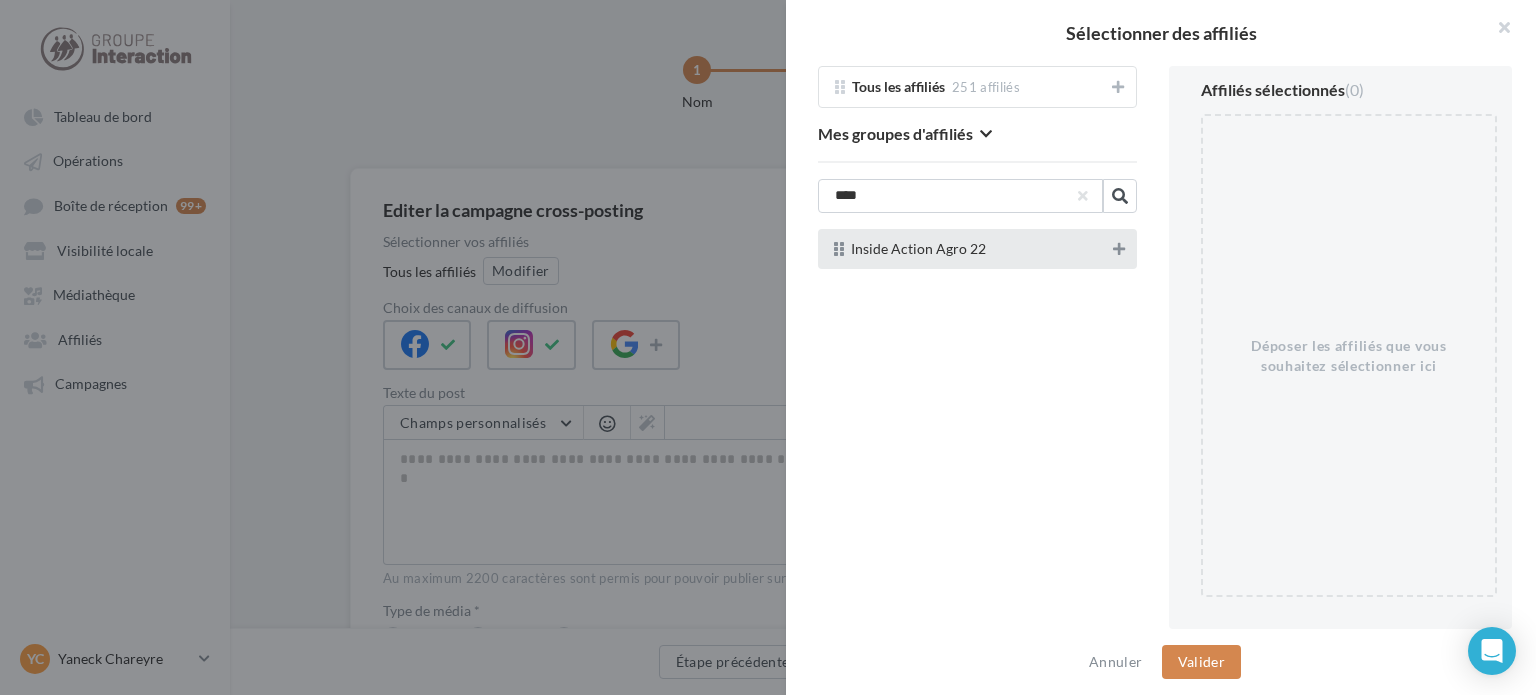 click at bounding box center (1119, 249) 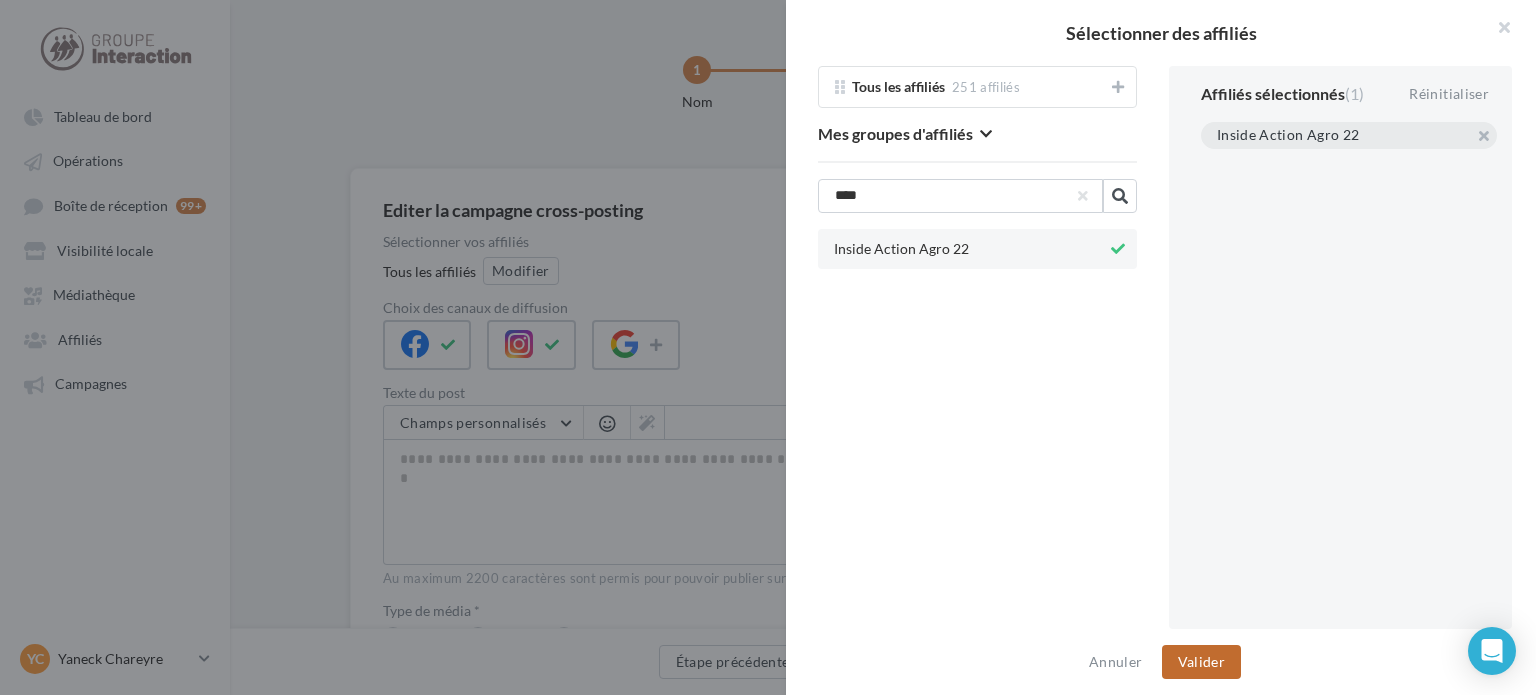click on "Valider" at bounding box center [1201, 662] 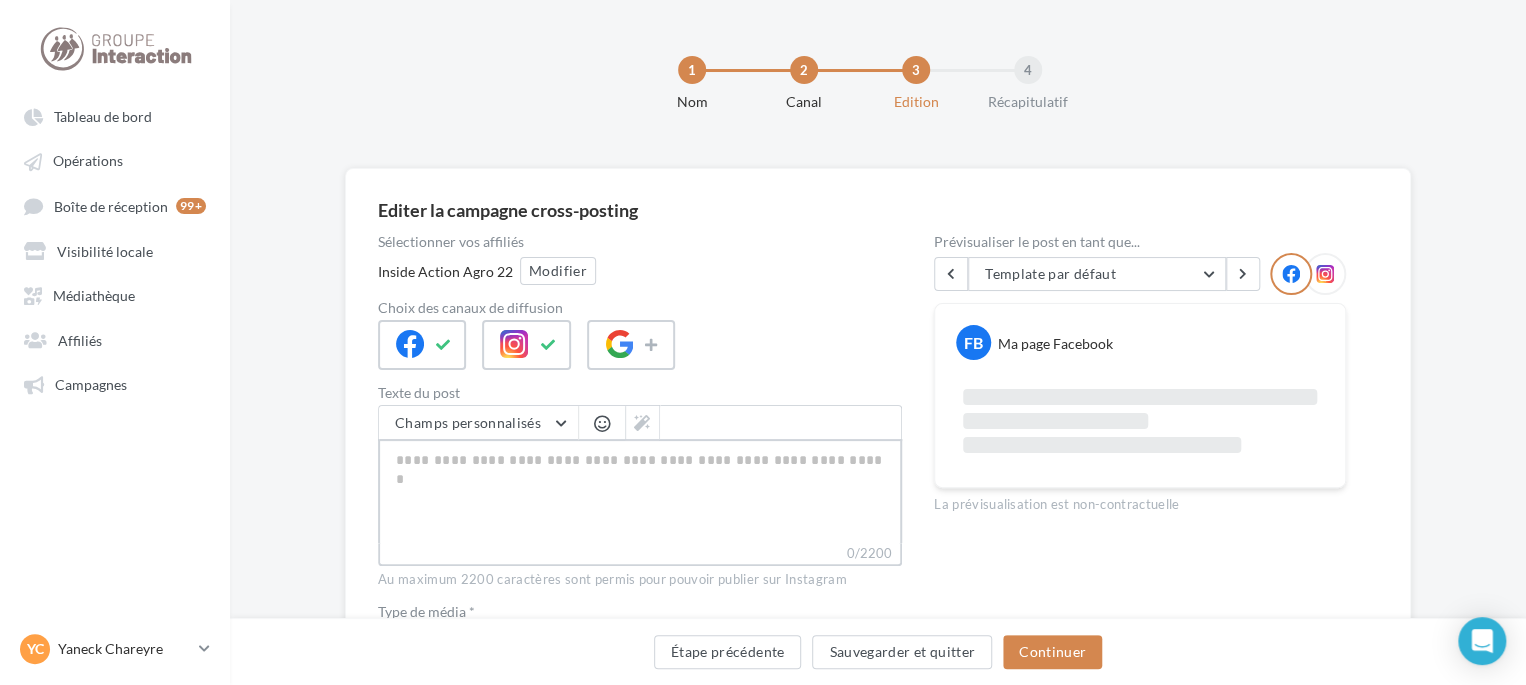 click on "0/2200" at bounding box center (640, 491) 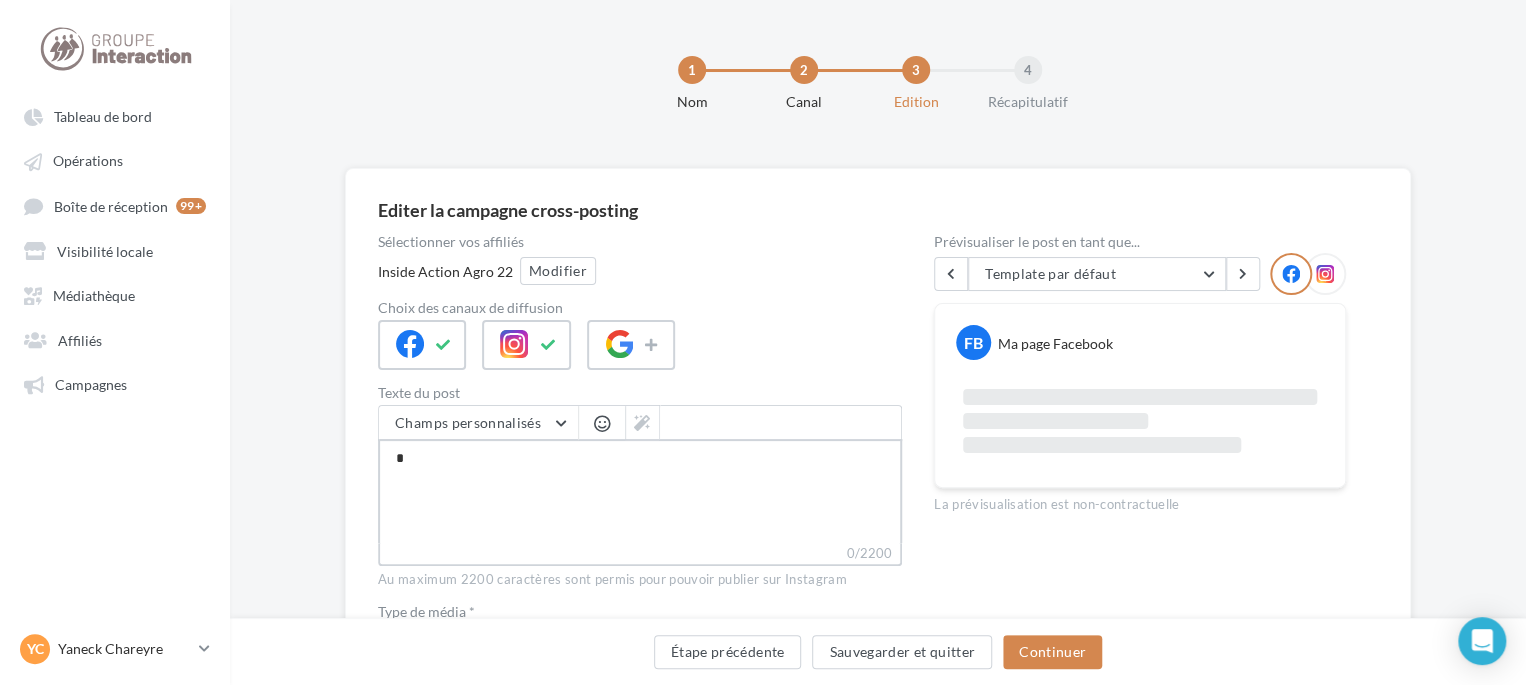 type on "**" 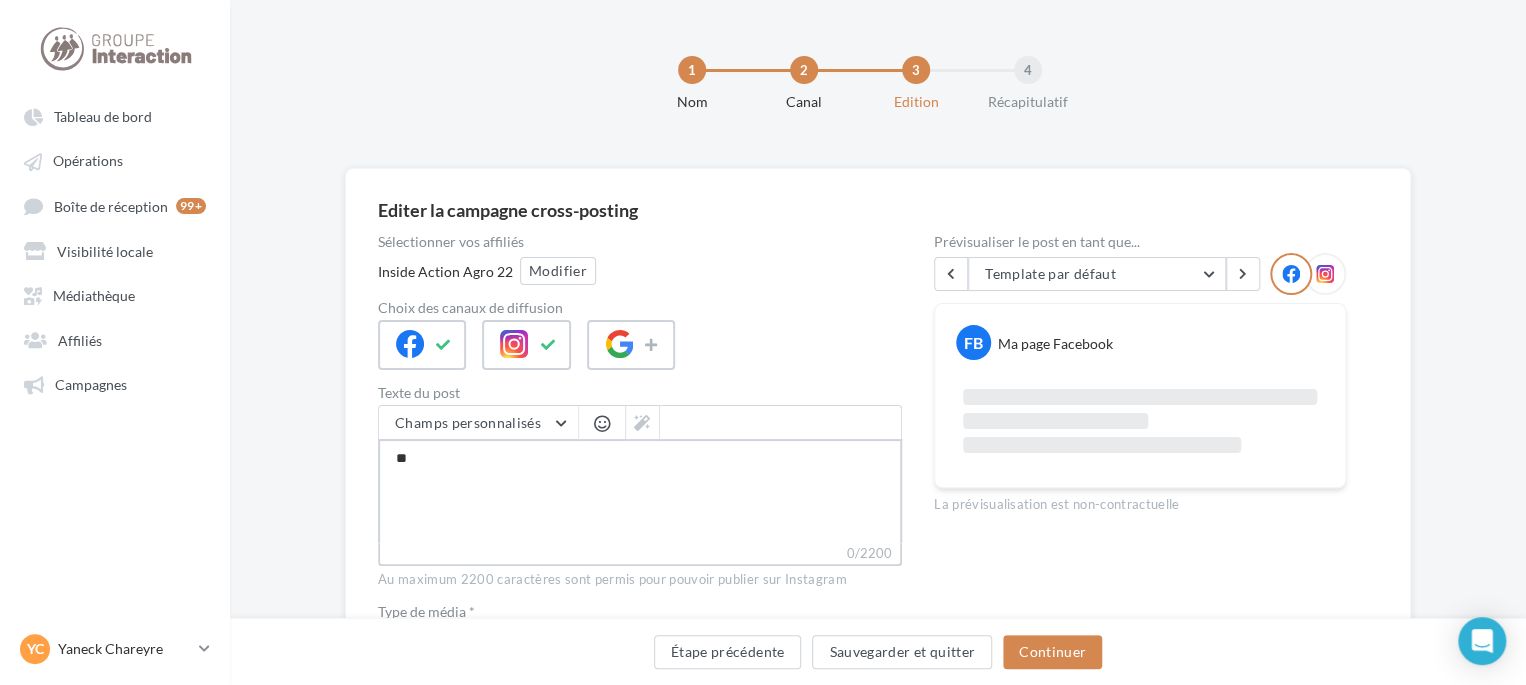 type on "***" 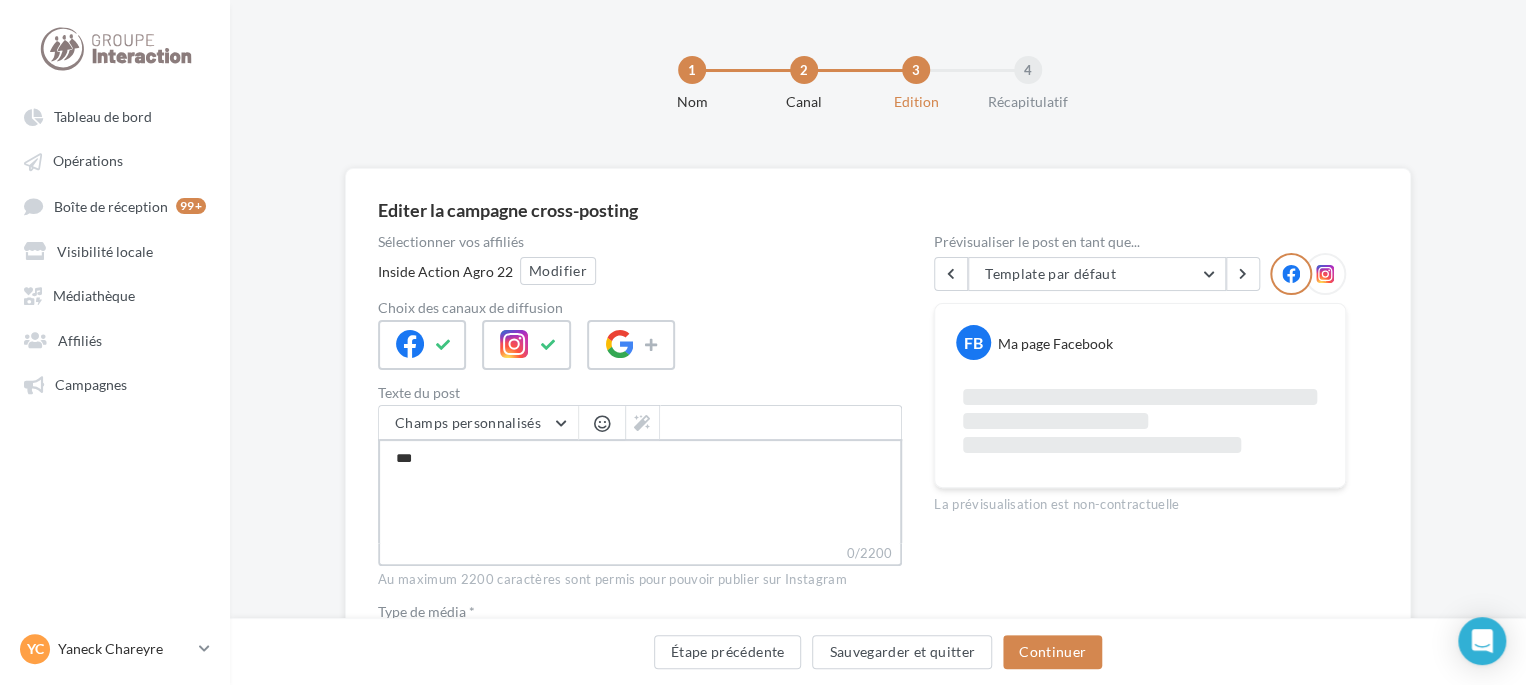 type on "****" 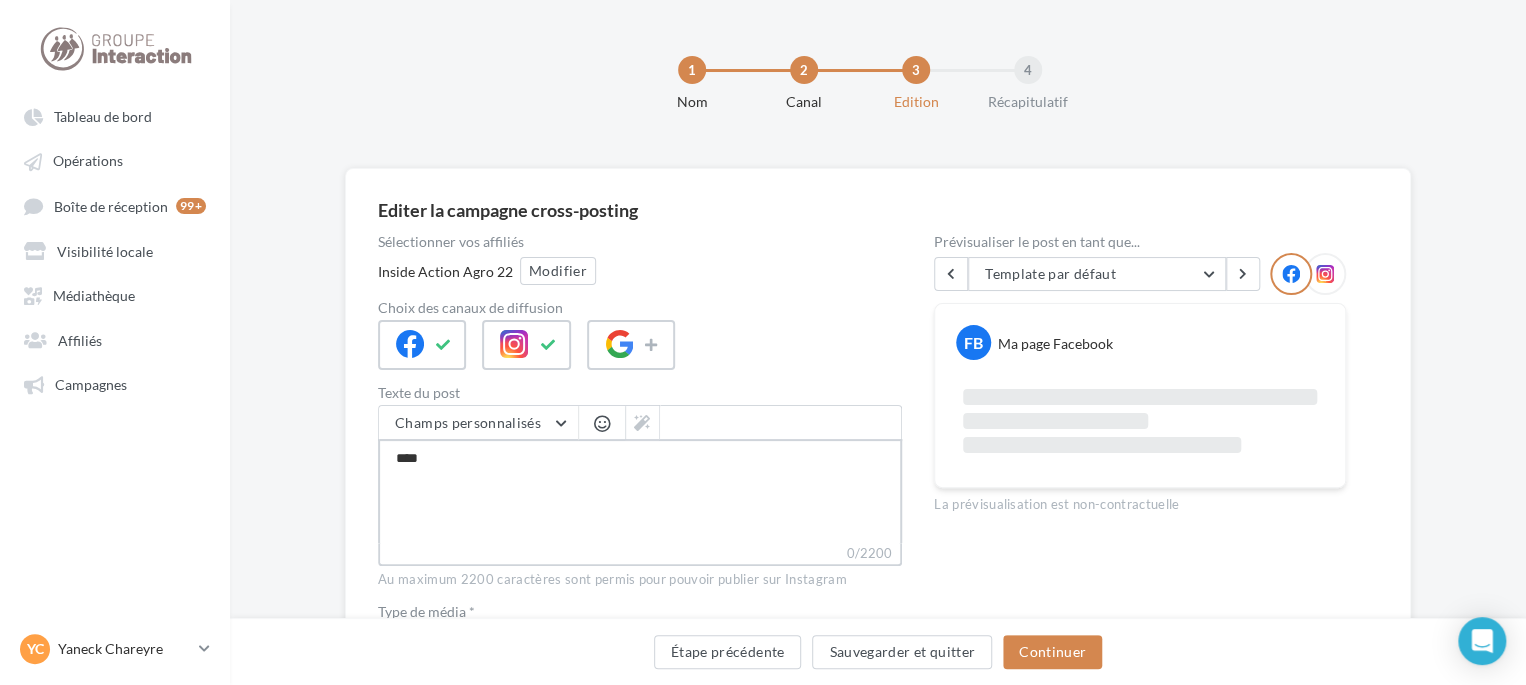 type on "*****" 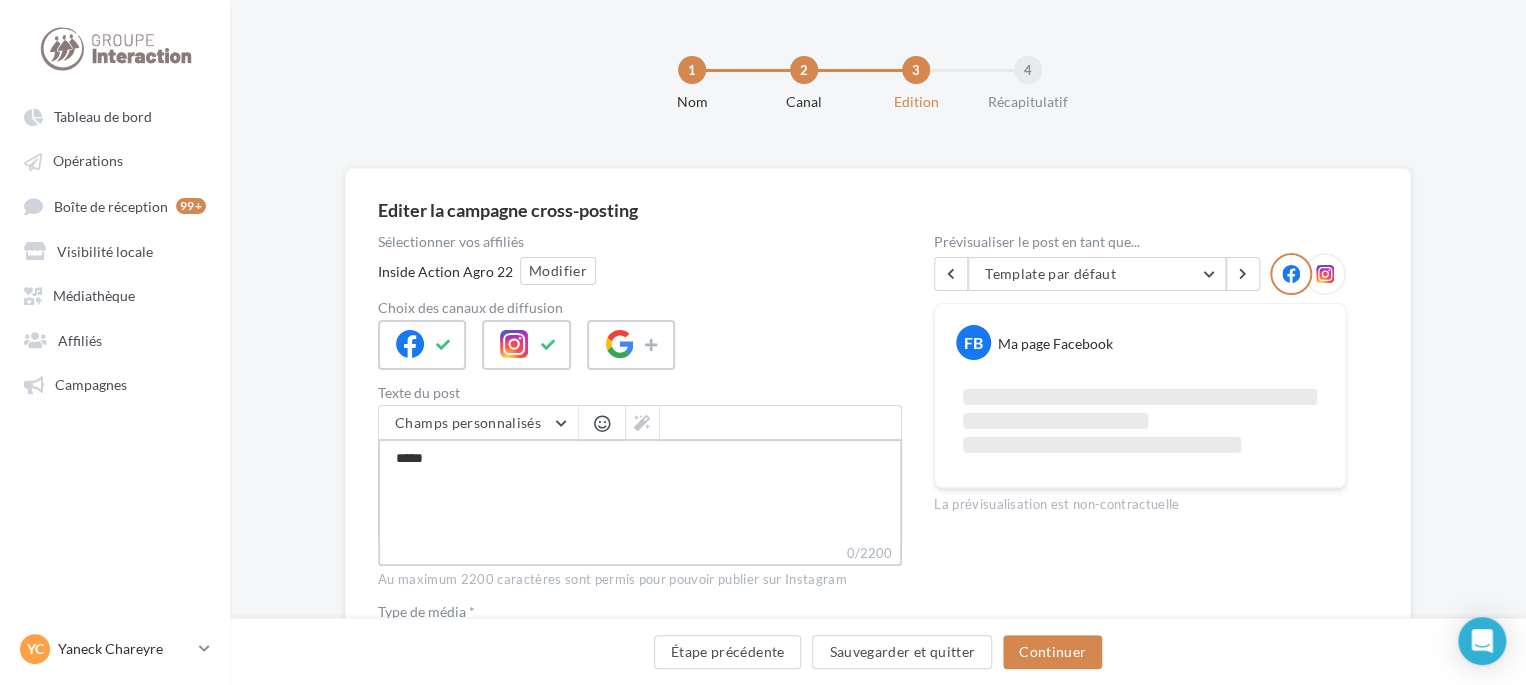 type on "******" 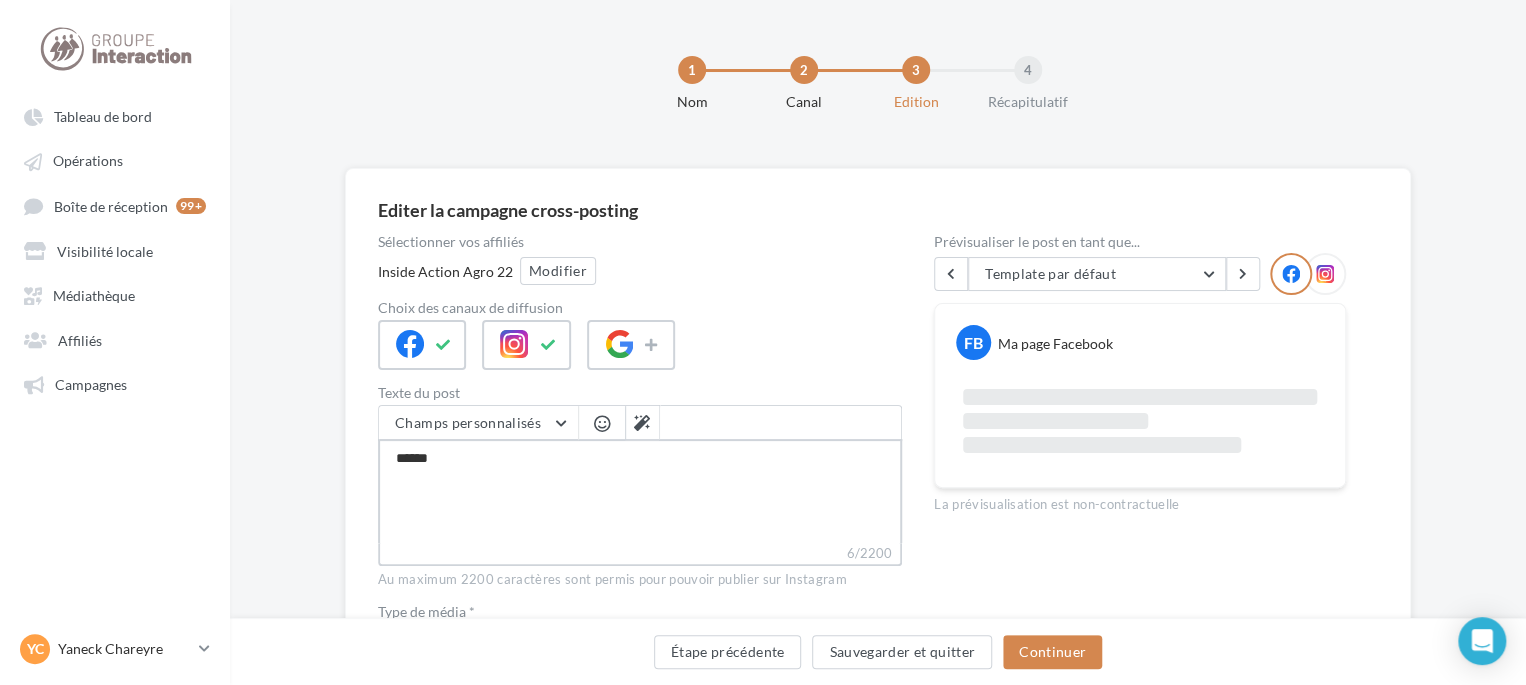 type on "*******" 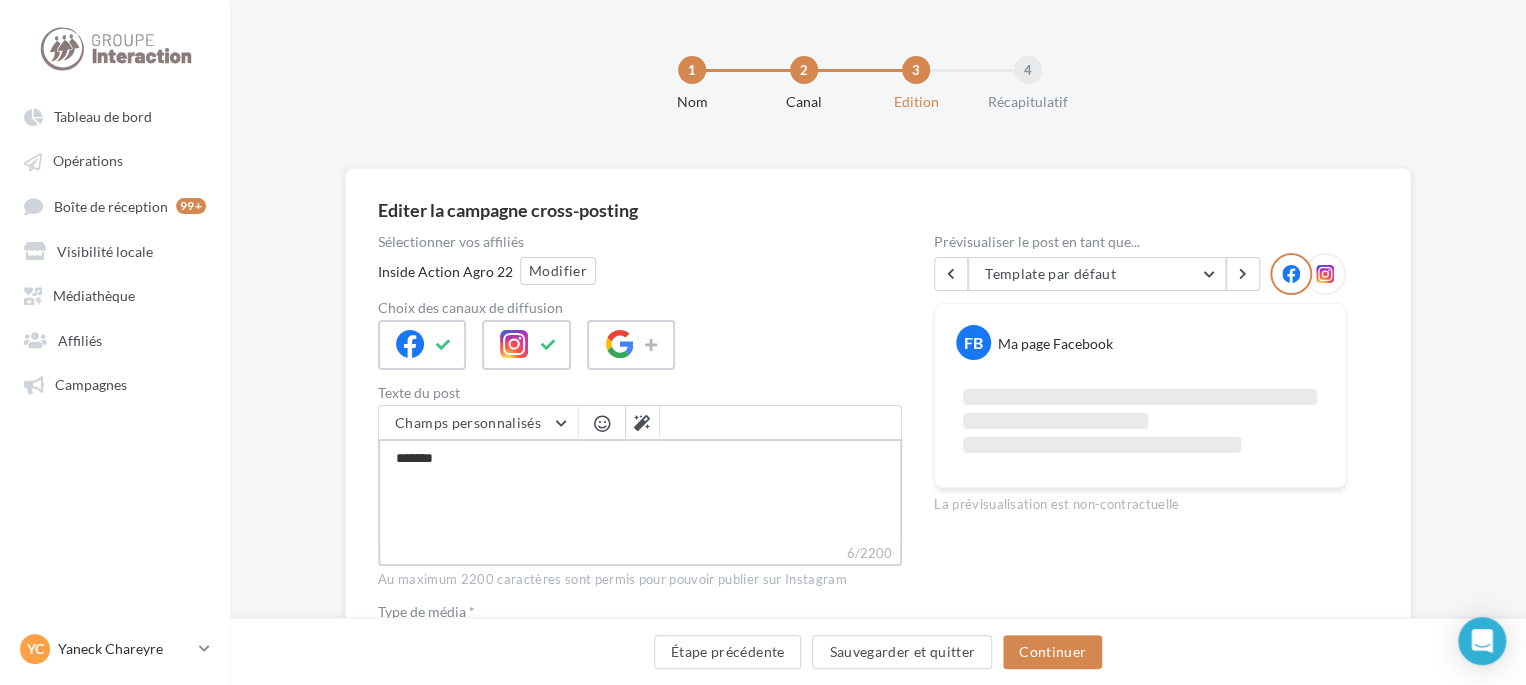 type on "********" 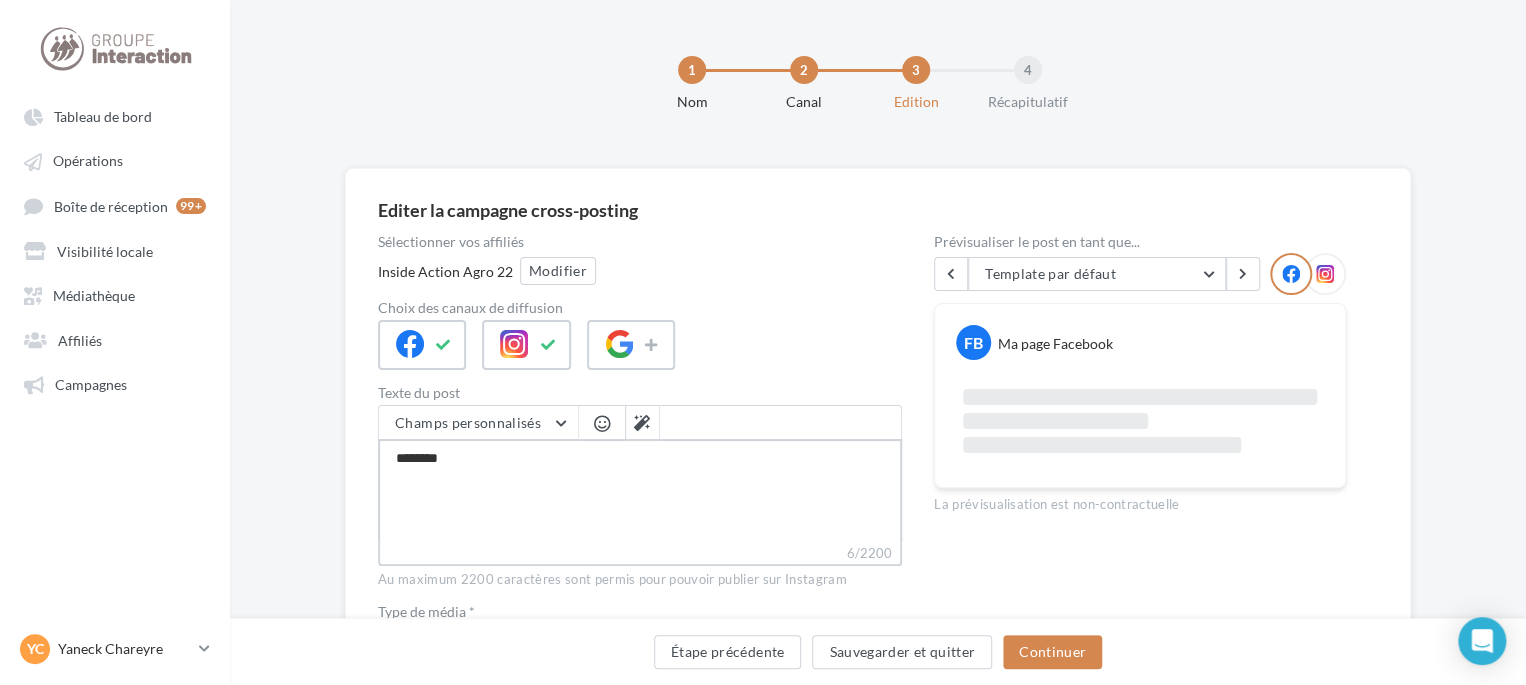 type on "*********" 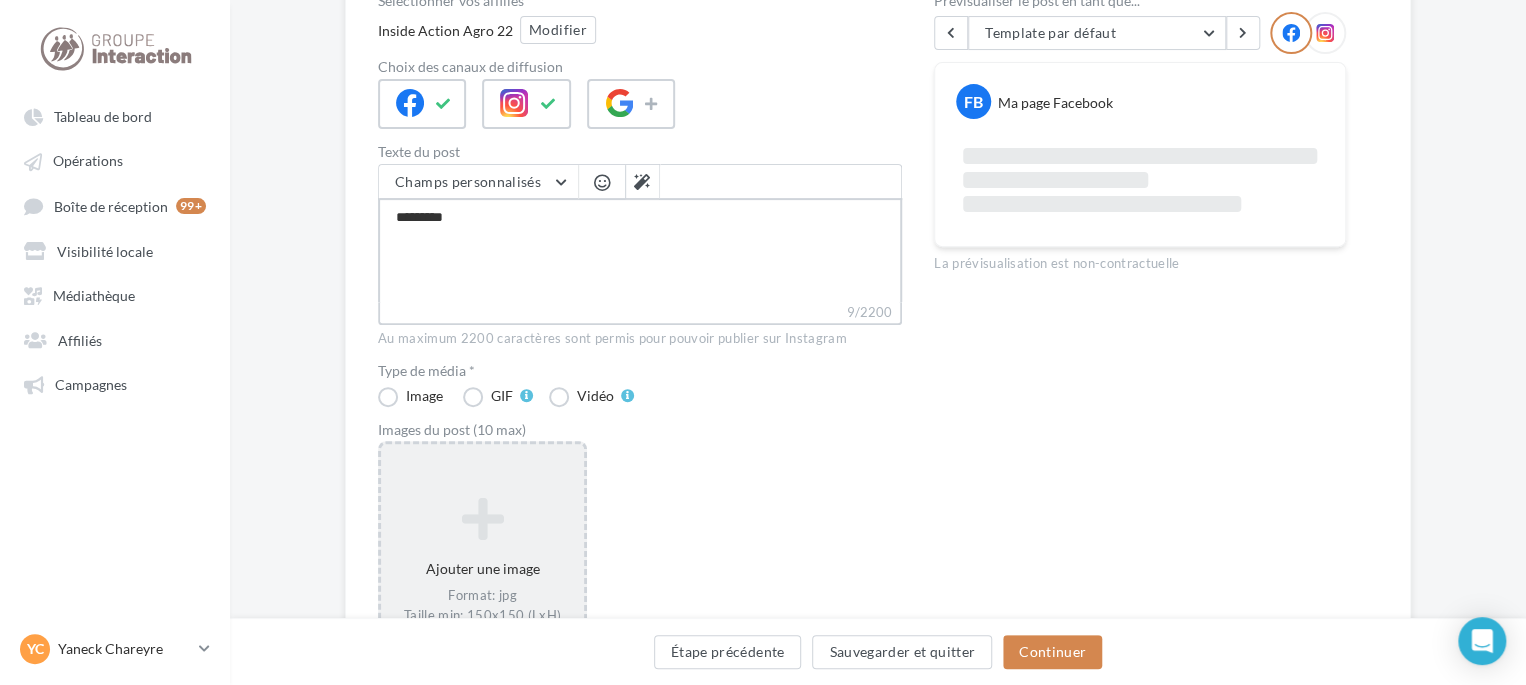 scroll, scrollTop: 300, scrollLeft: 0, axis: vertical 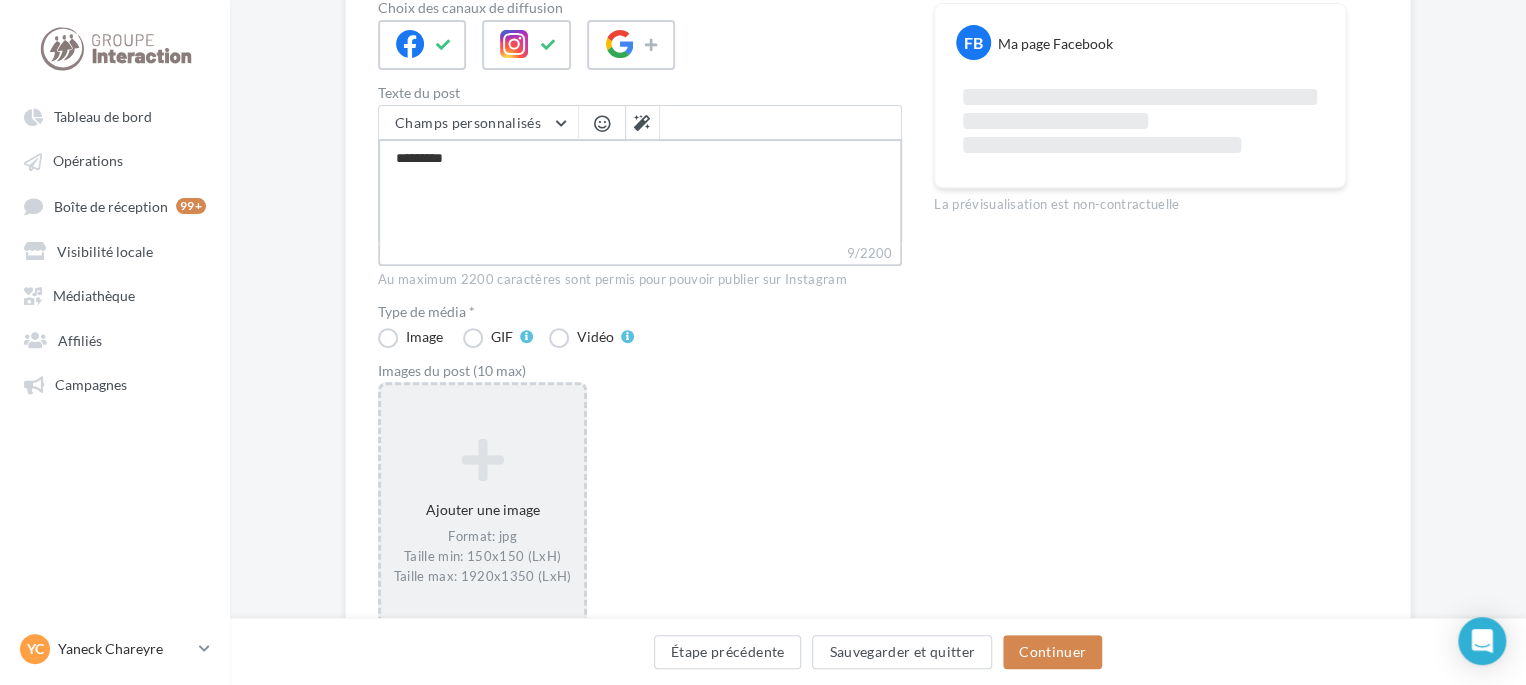 type on "*********" 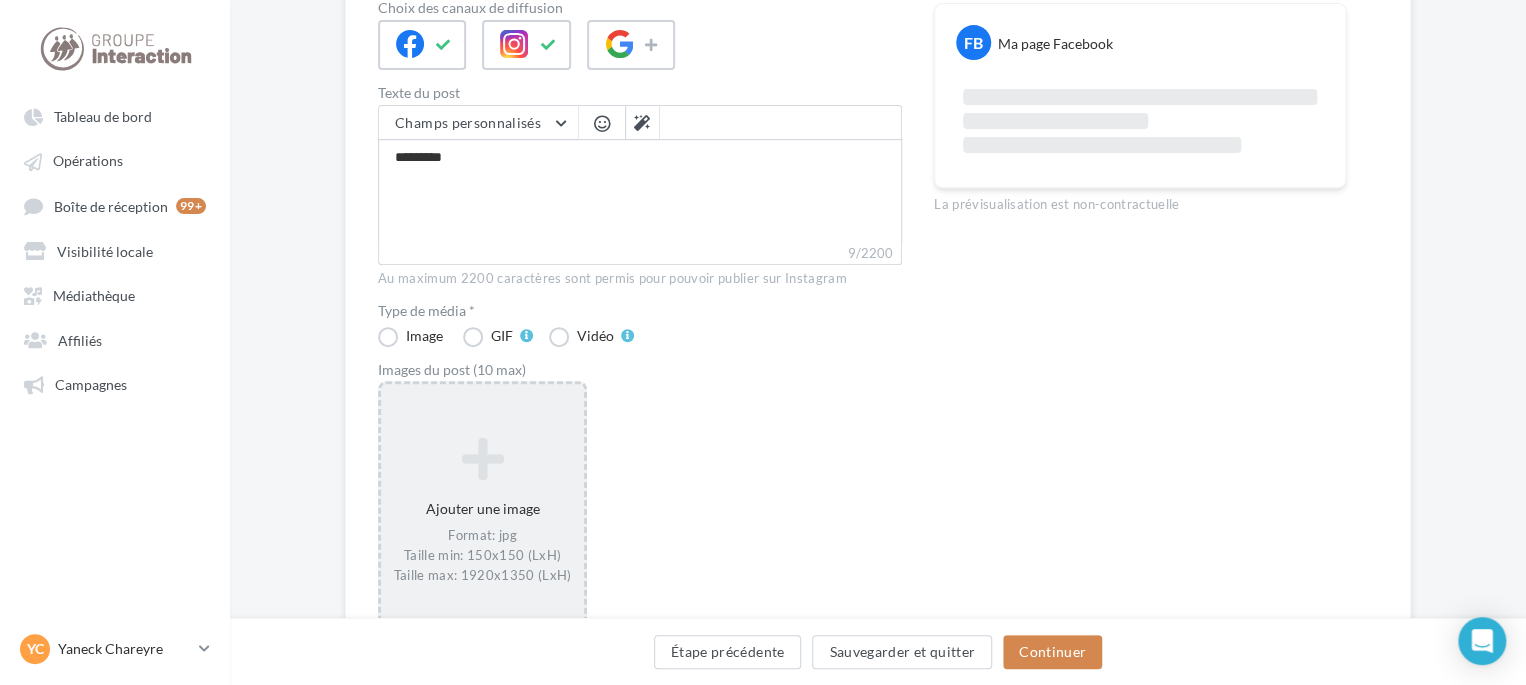 click on "Ajouter une image     Format: jpg   Taille min: 150x150 (LxH)   Taille max: 1920x1350 (LxH)" at bounding box center [482, 511] 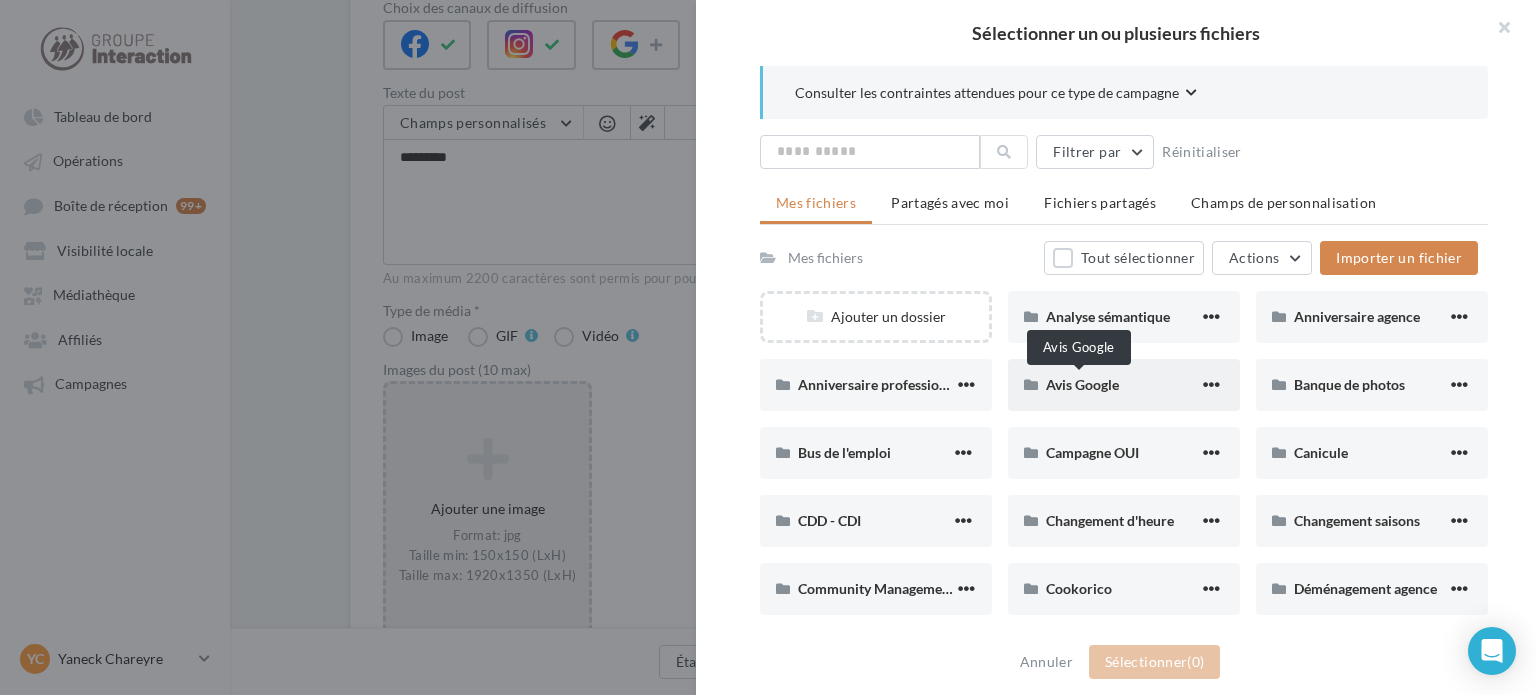 click on "Avis Google" at bounding box center [1082, 384] 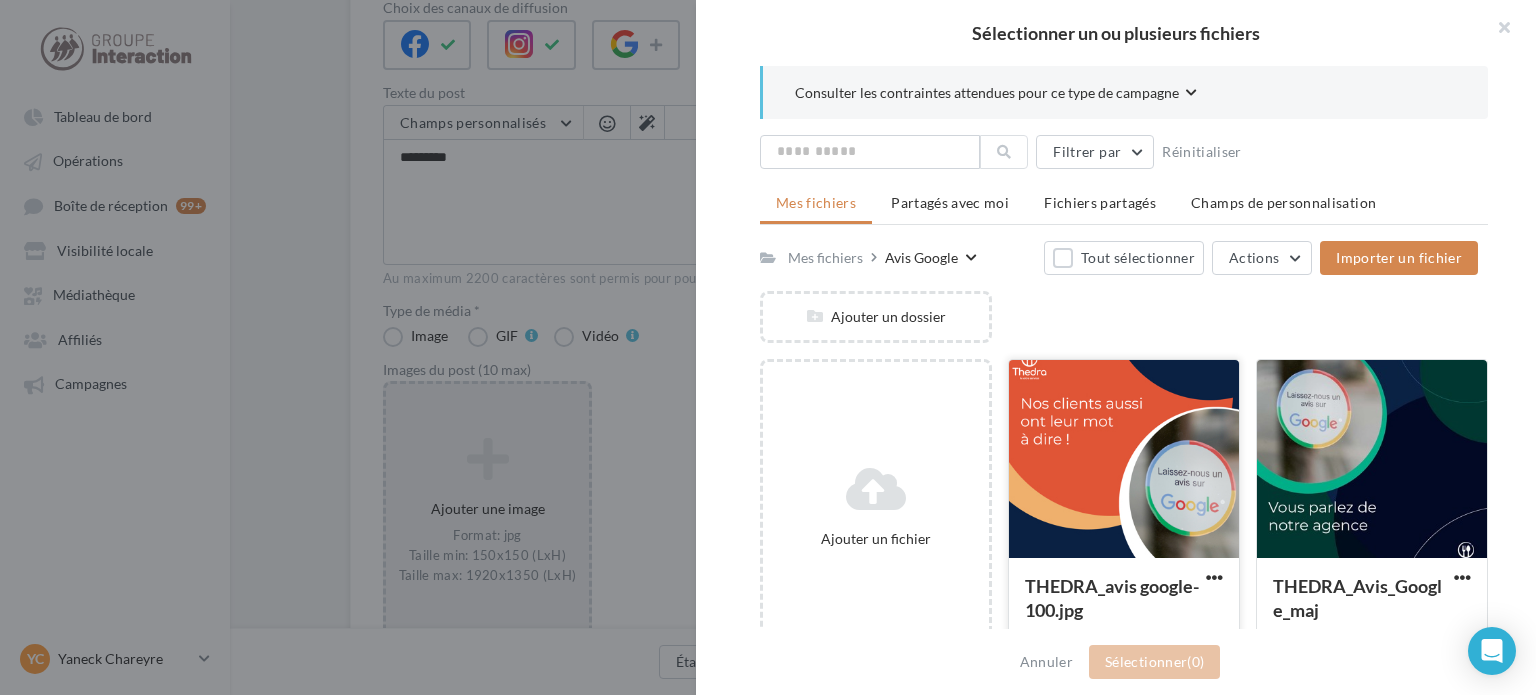 click at bounding box center (1124, 460) 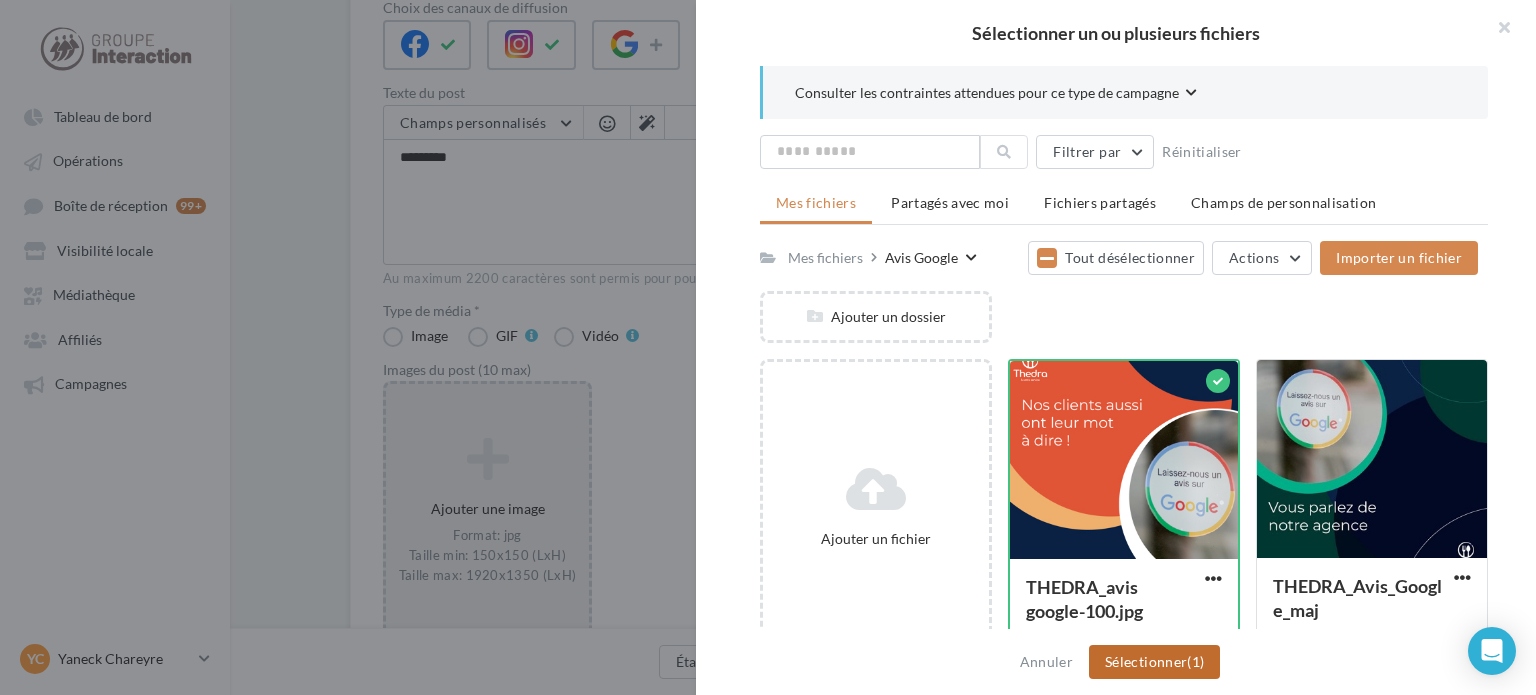 click on "Sélectionner   (1)" at bounding box center [1154, 662] 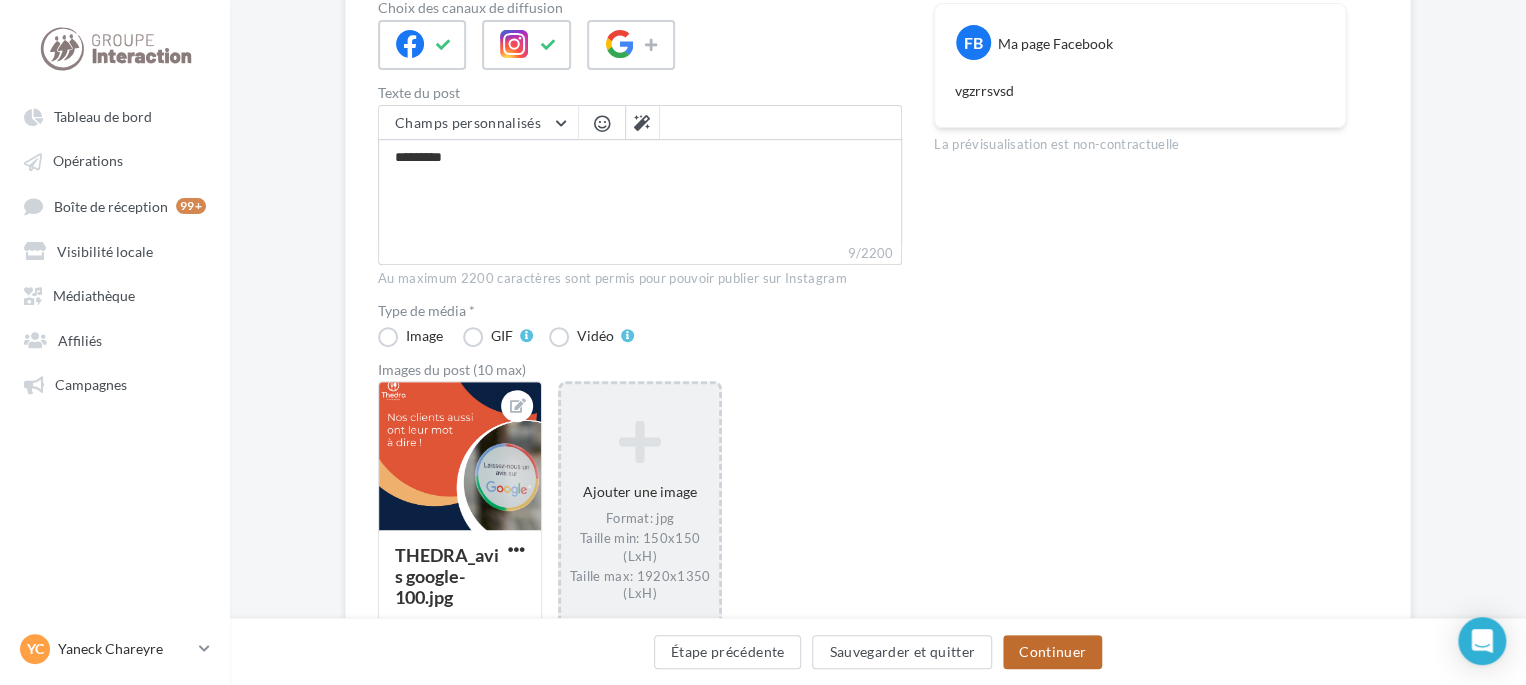 click on "Continuer" at bounding box center (1052, 652) 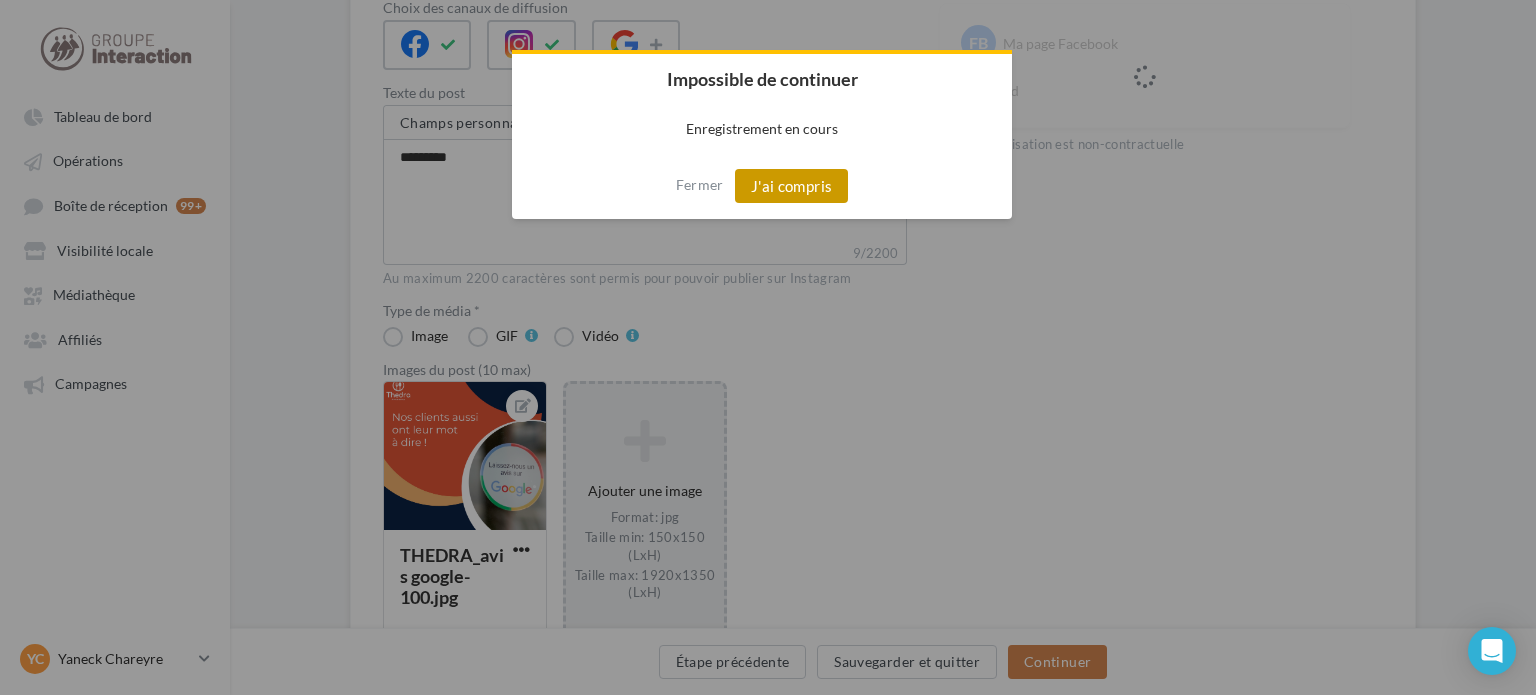 click on "J'ai compris" at bounding box center [792, 186] 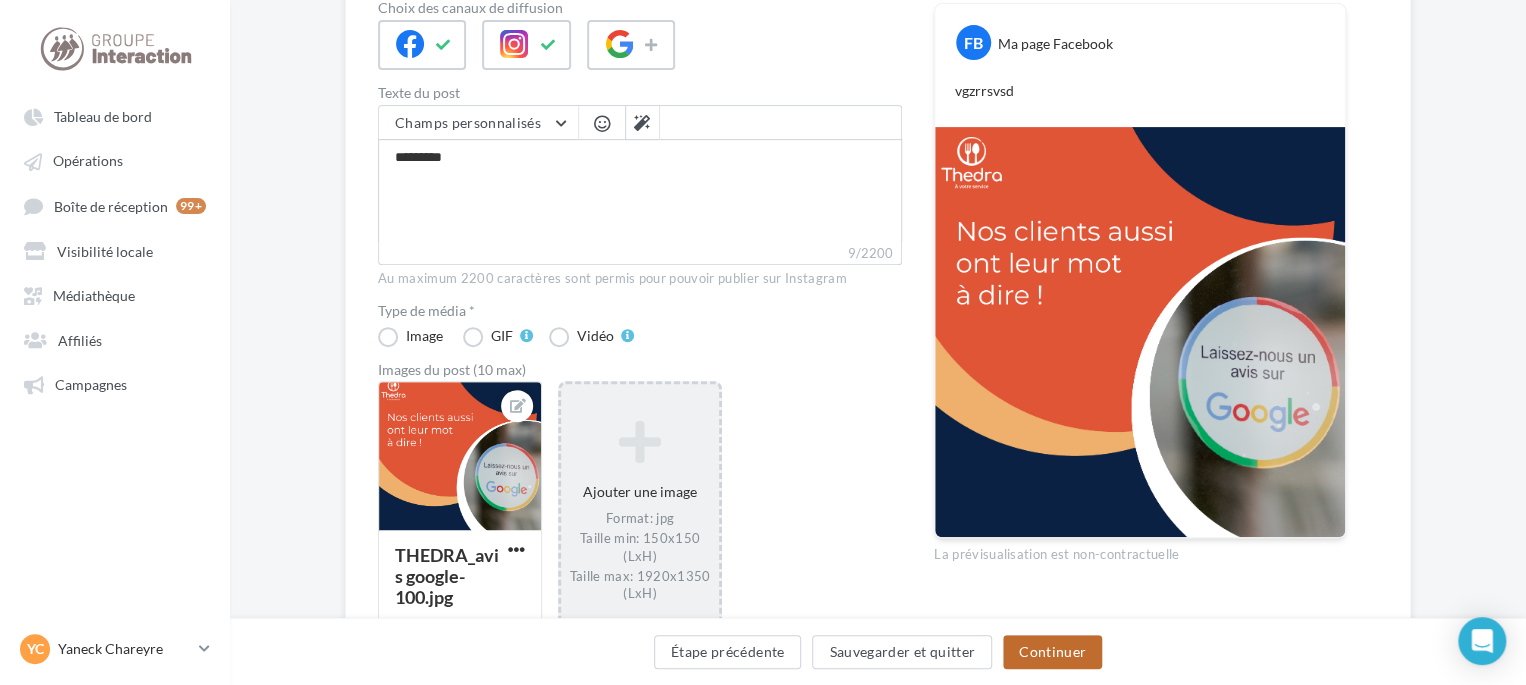 click on "Continuer" at bounding box center (1052, 652) 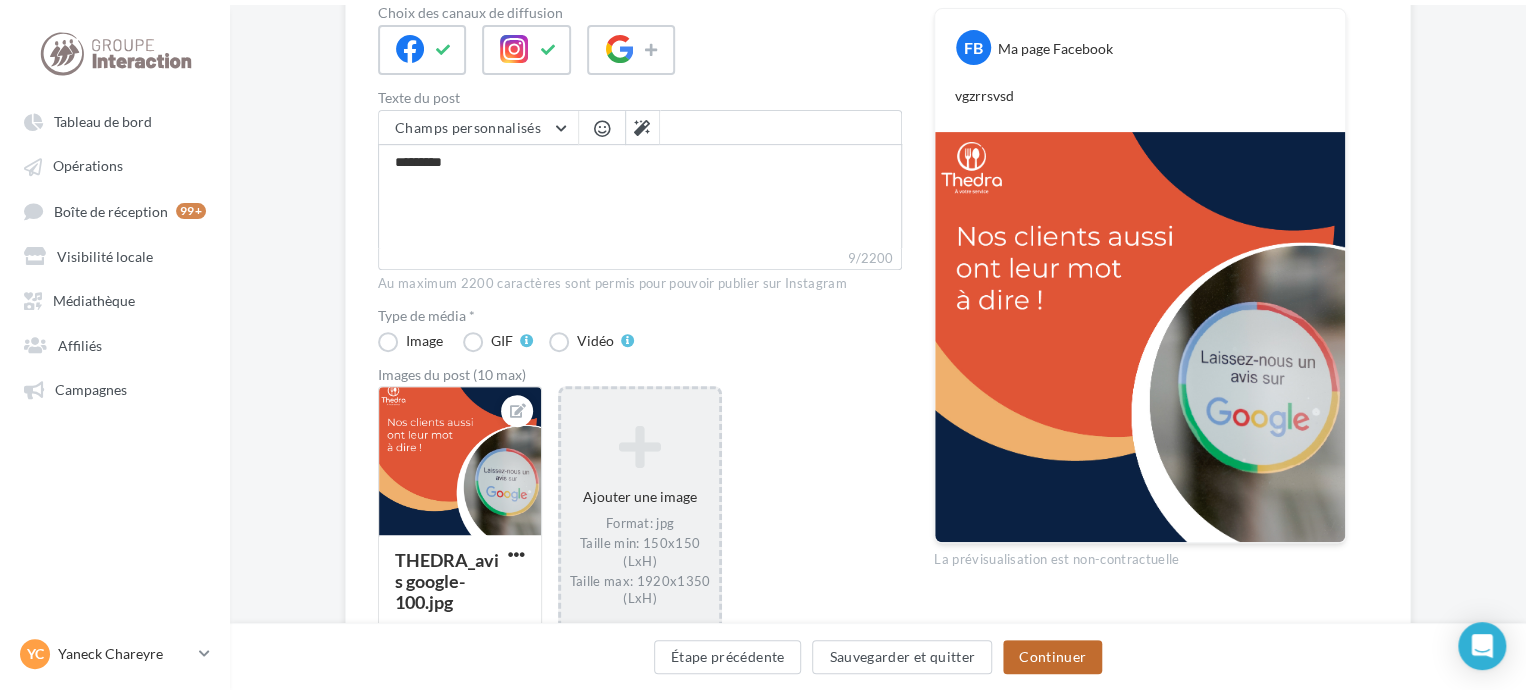 scroll, scrollTop: 0, scrollLeft: 0, axis: both 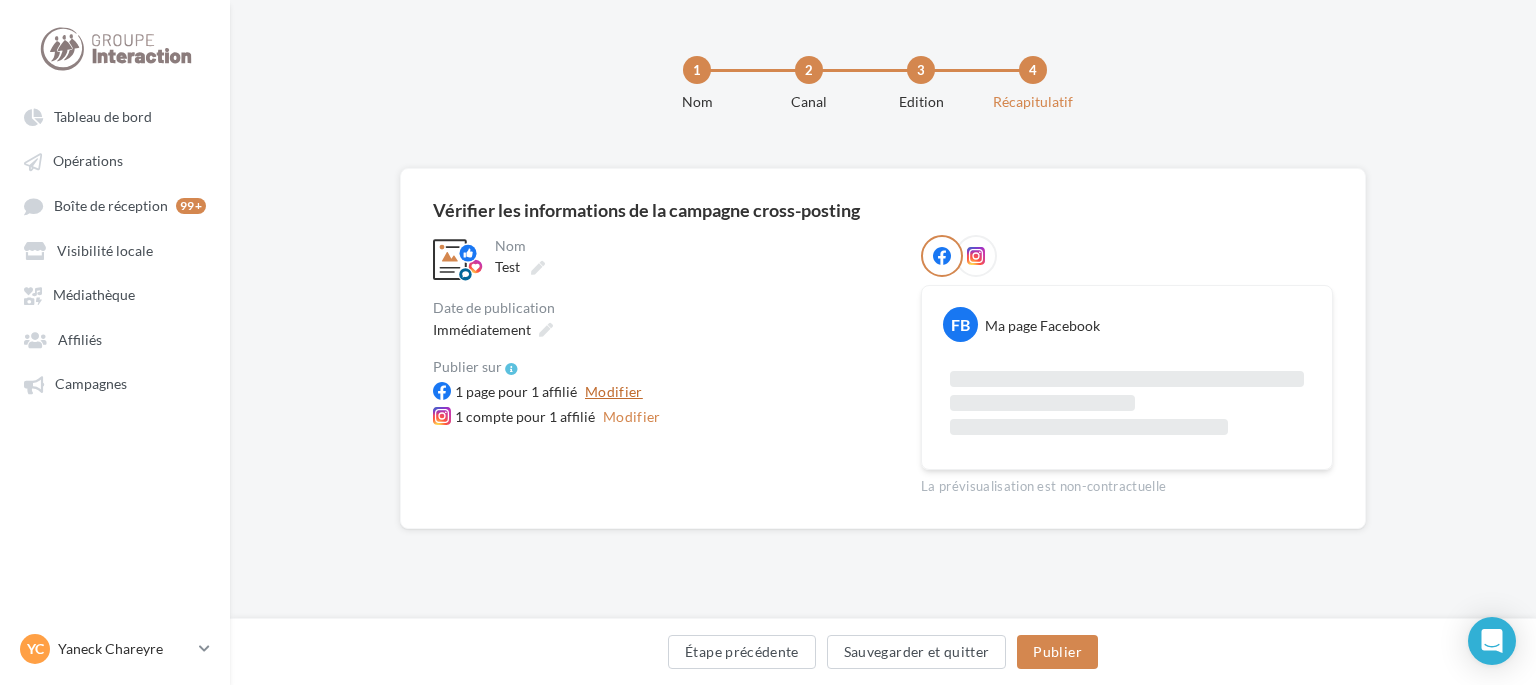click on "Modifier" at bounding box center [614, 392] 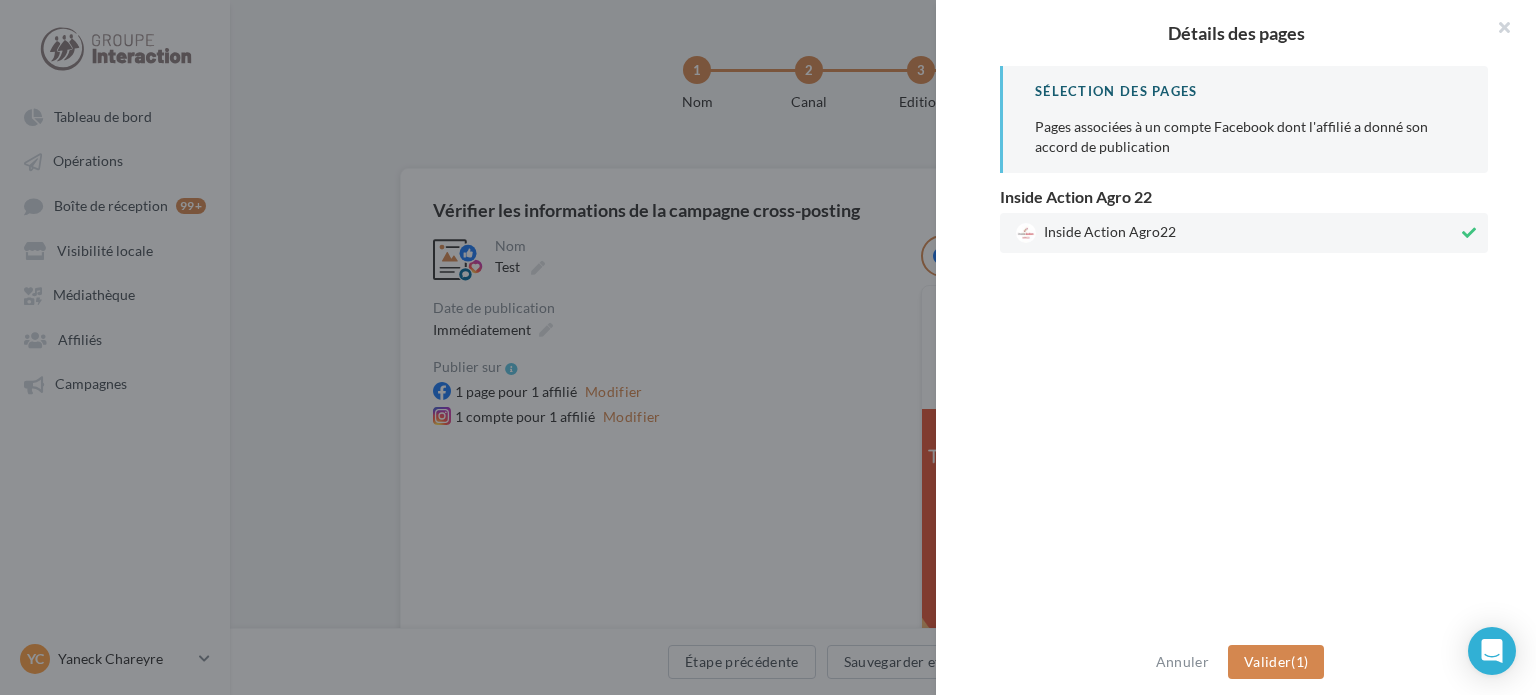 click at bounding box center (768, 347) 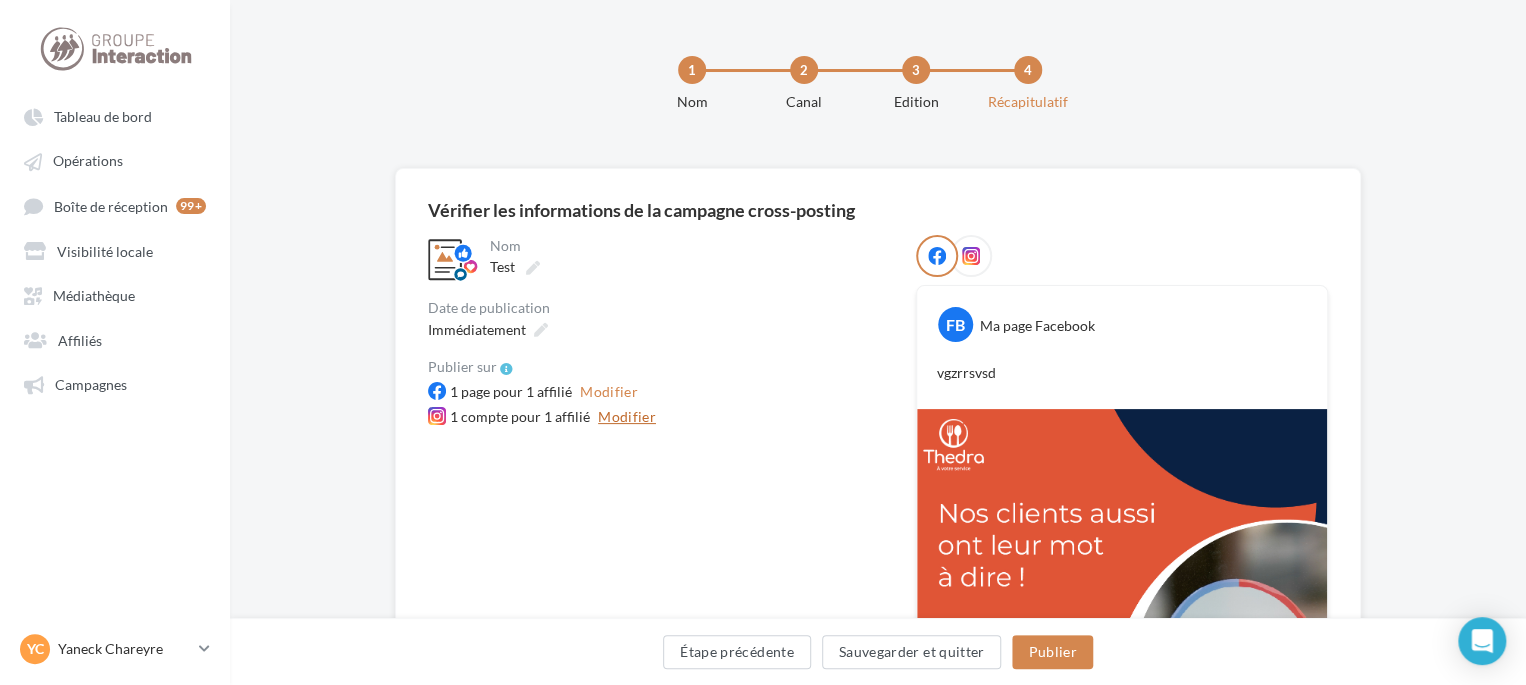 click on "Modifier" at bounding box center (627, 417) 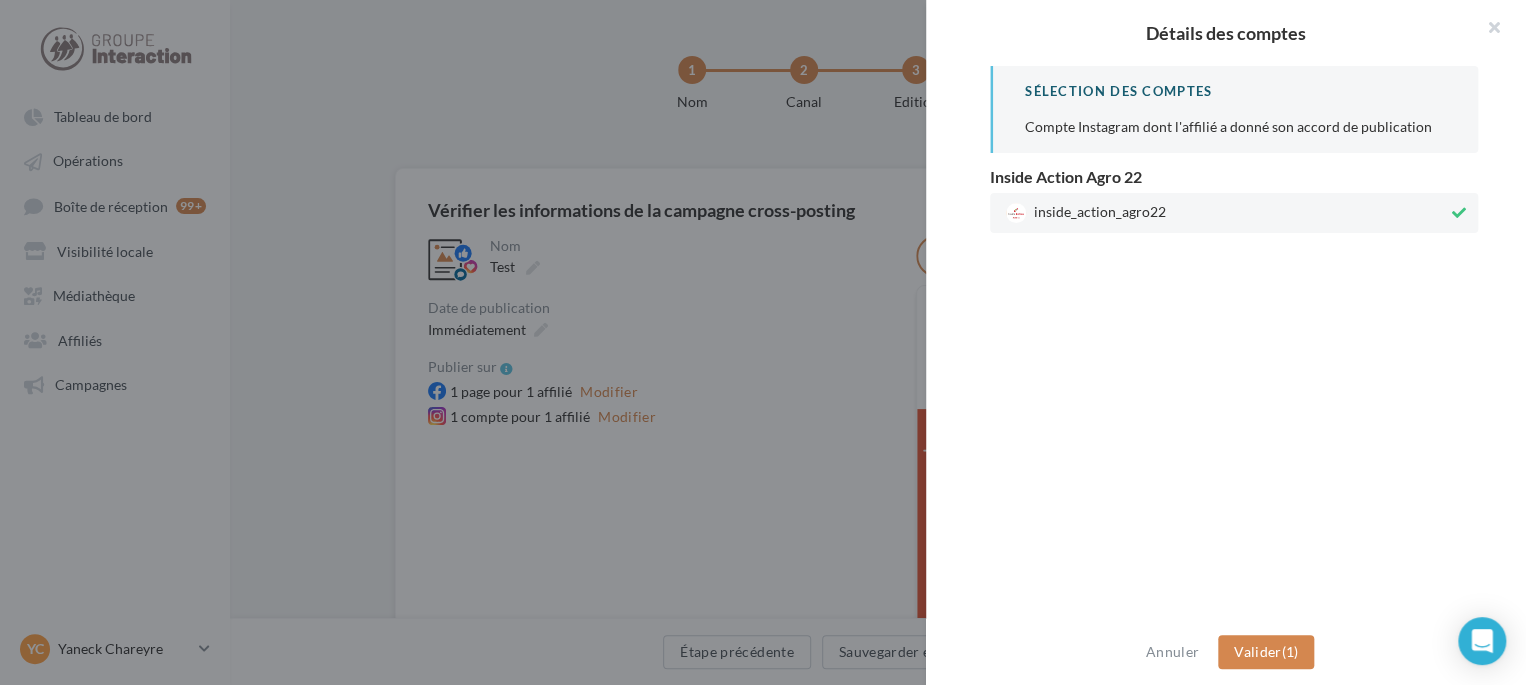 click on "Détails des comptes
Sélection des comptes
Compte Instagram dont l'affilié a donné son accord de publication
Inside Action Agro [NUMBER]
inside_action_agro[NUMBER]
Annuler     Valider
(1)" at bounding box center [656, 430] 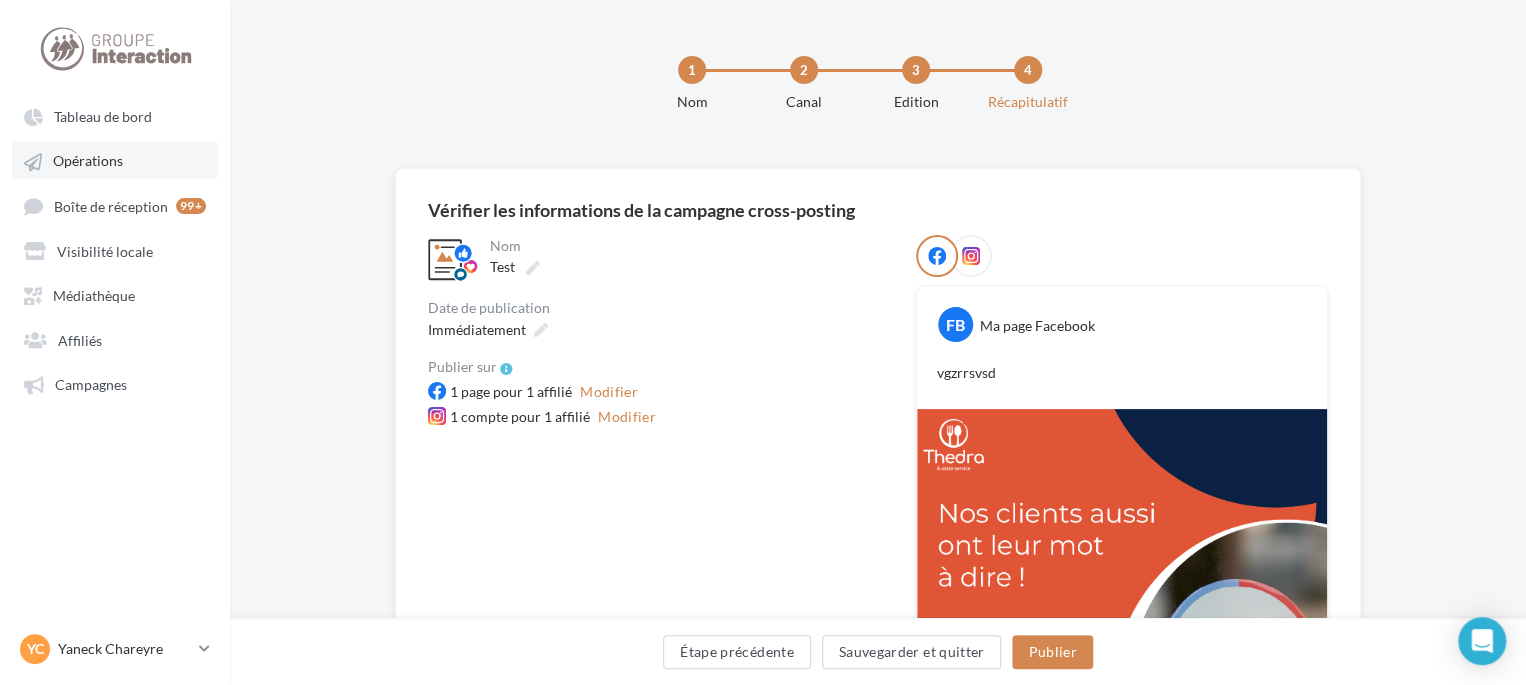 click on "Opérations" at bounding box center (115, 160) 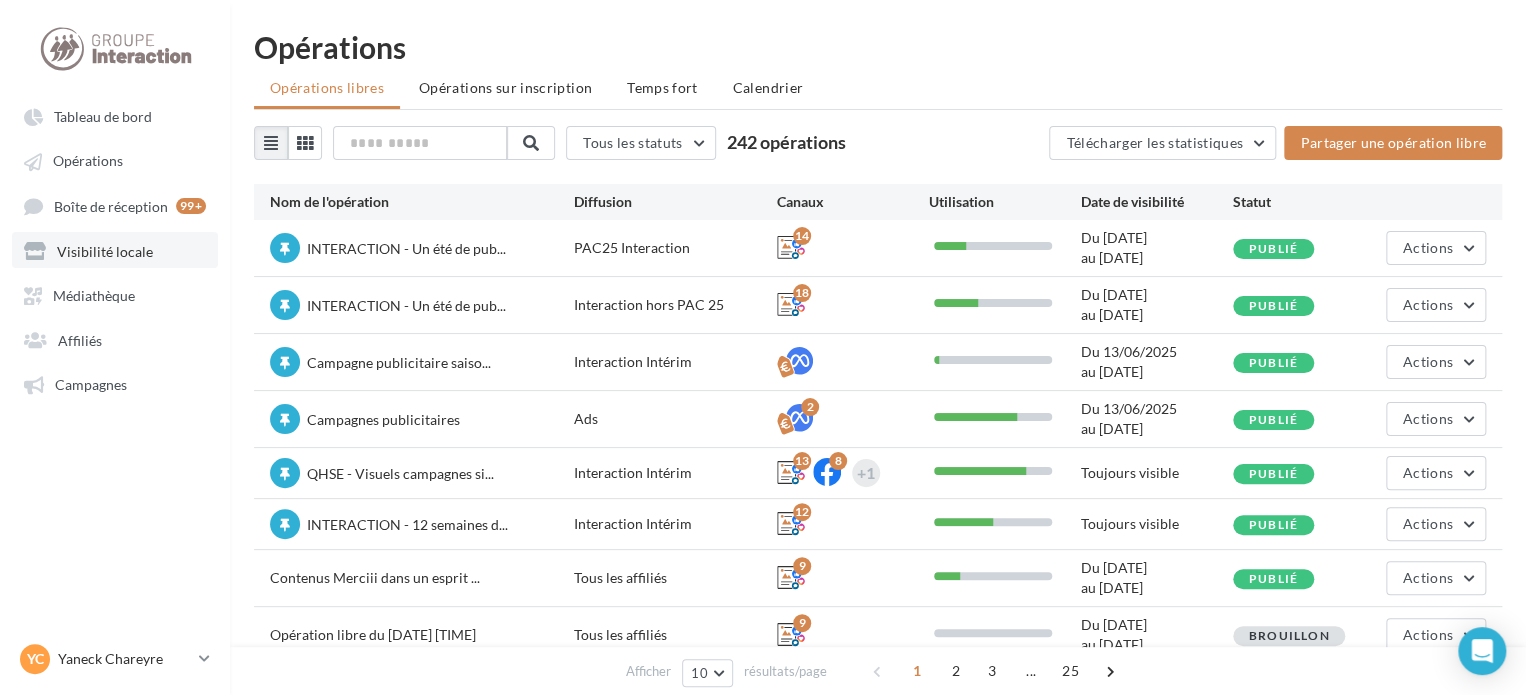 click on "Visibilité locale" at bounding box center (105, 250) 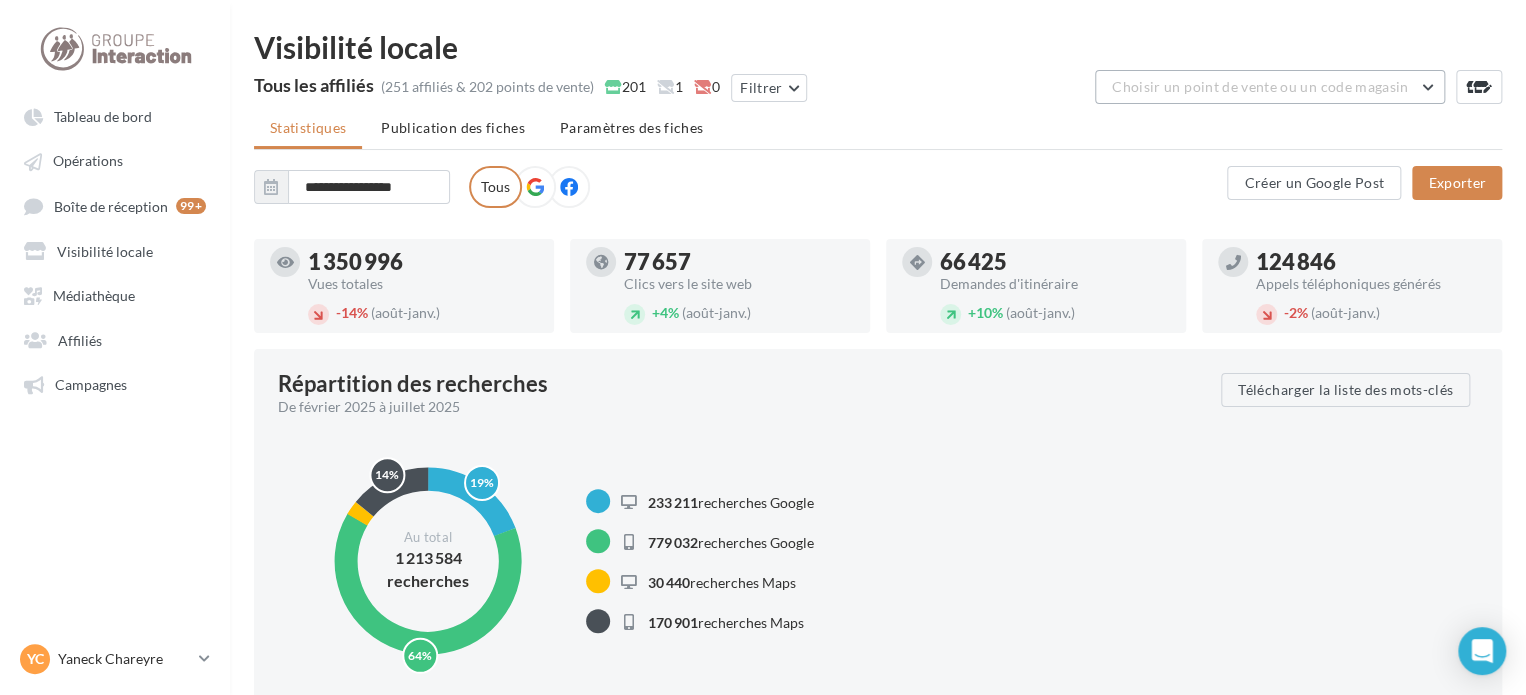 click on "Choisir un point de vente ou un code magasin" at bounding box center [1260, 86] 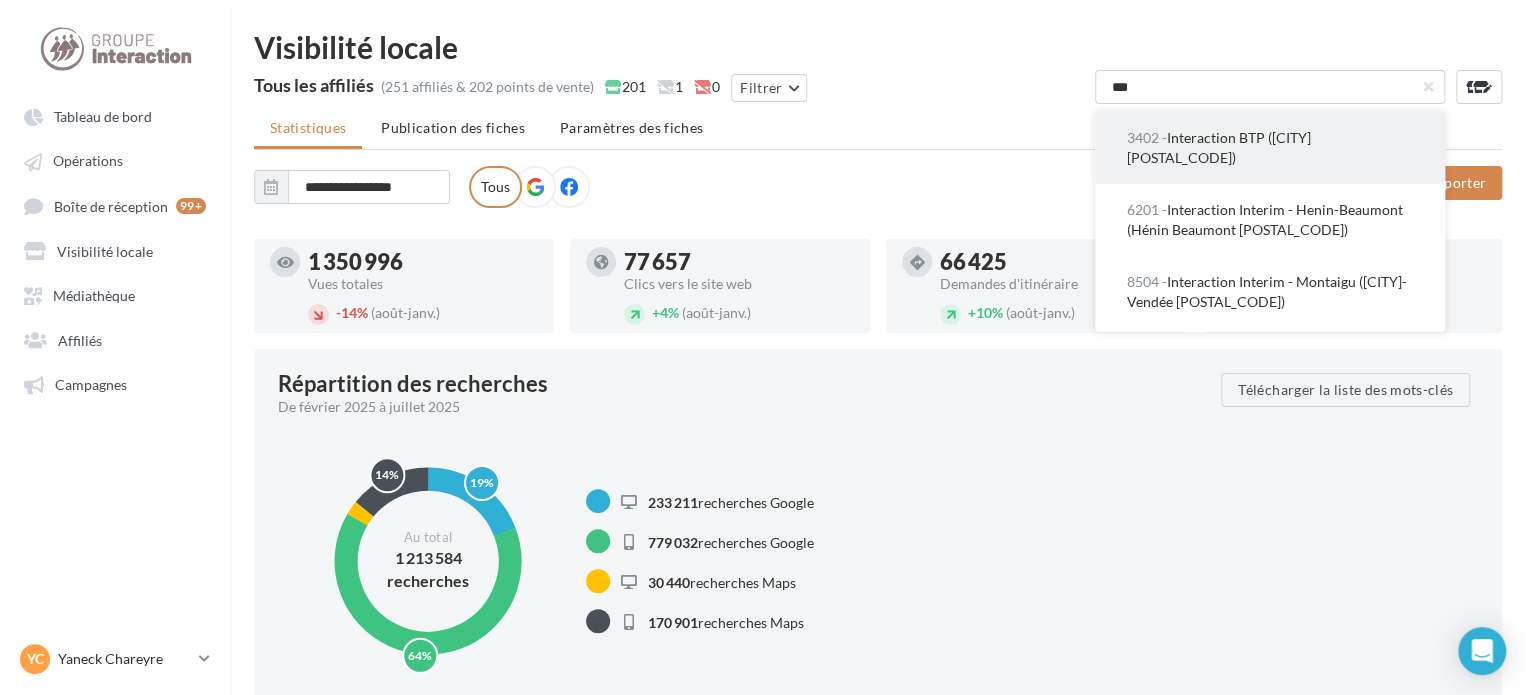 type on "****" 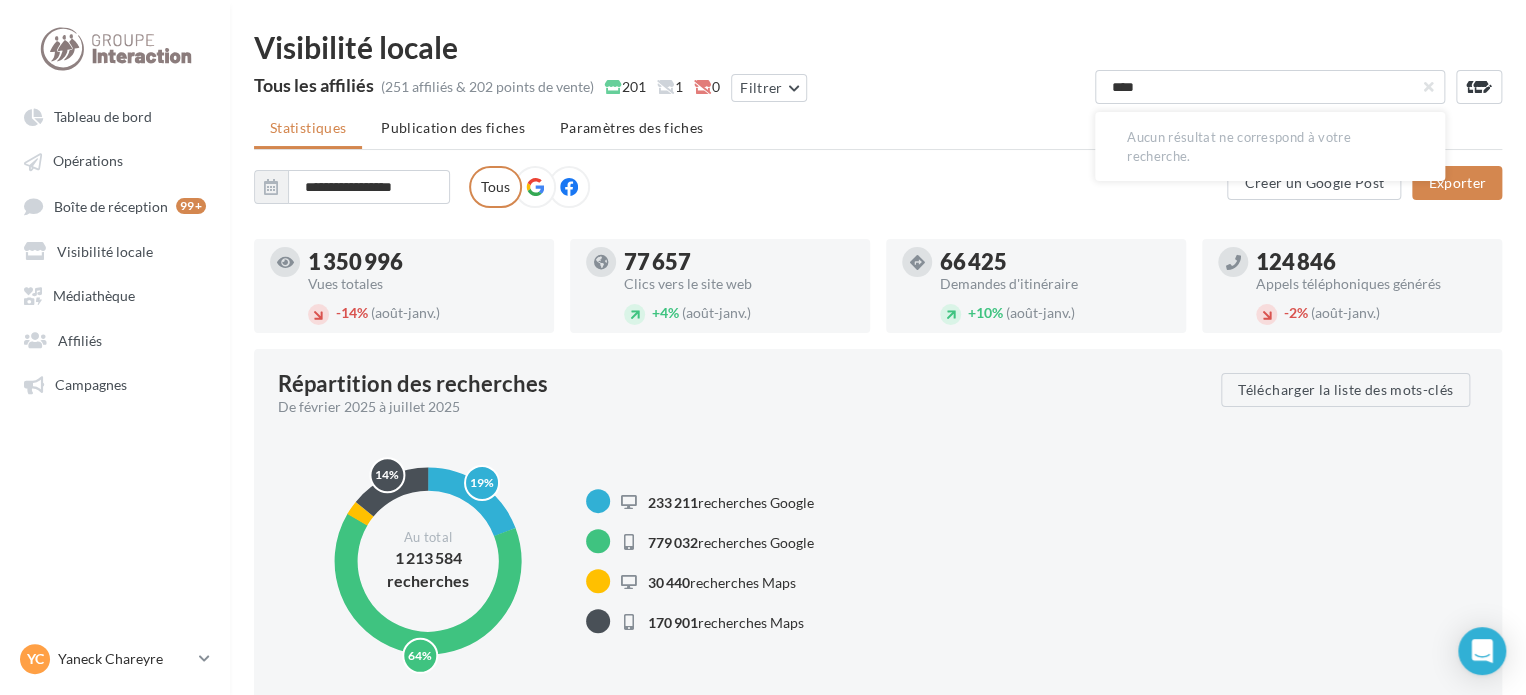 drag, startPoint x: 1217, startPoint y: 80, endPoint x: 1058, endPoint y: 80, distance: 159 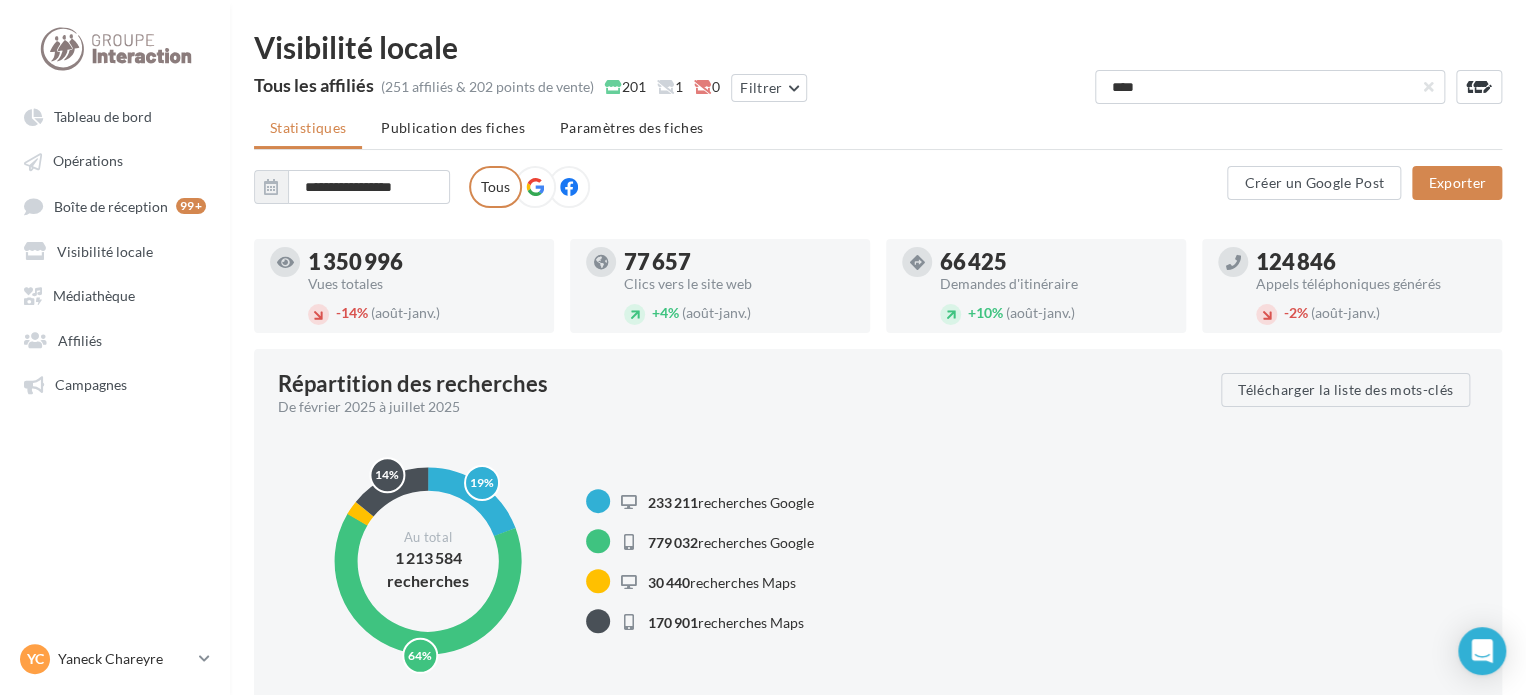 type 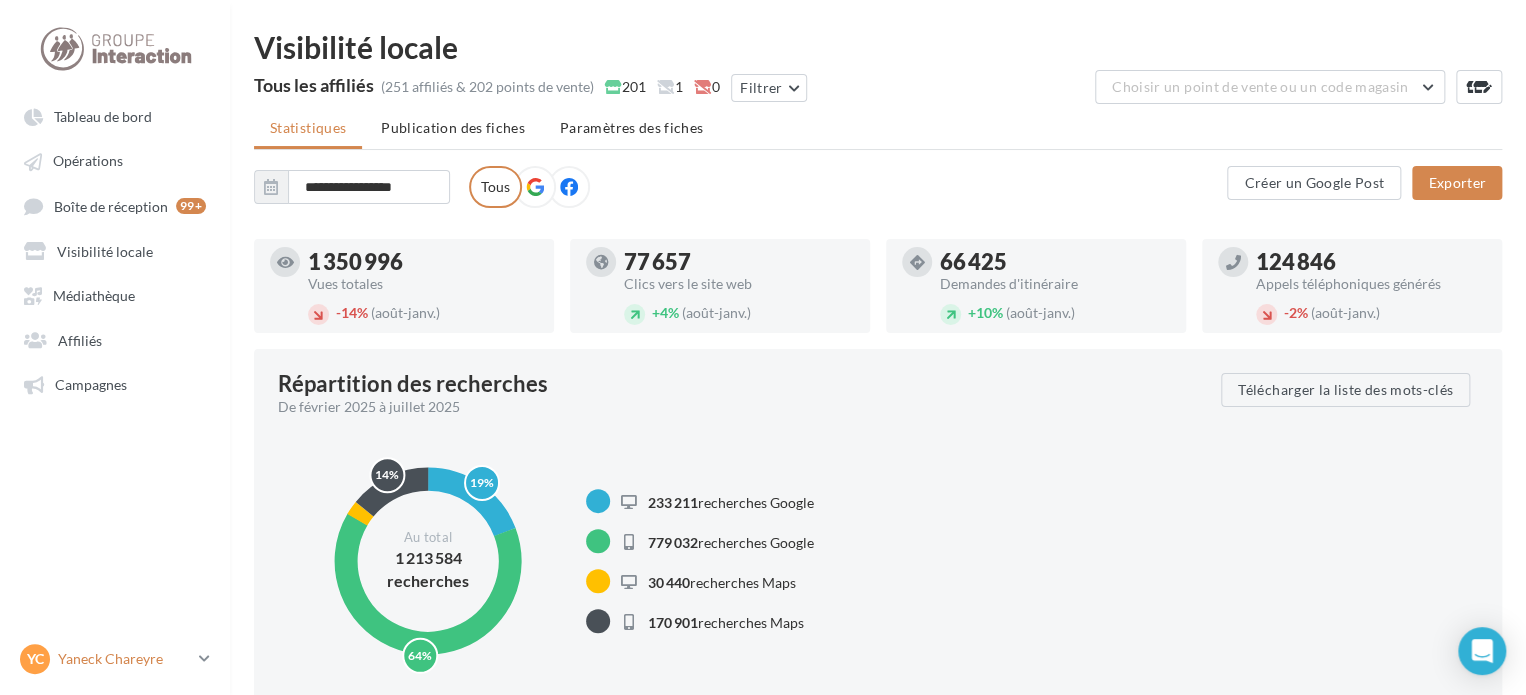 click on "[INITIALS]	[FIRST] [LAST]  [EMAIL_DOMAIN]" at bounding box center (115, 659) 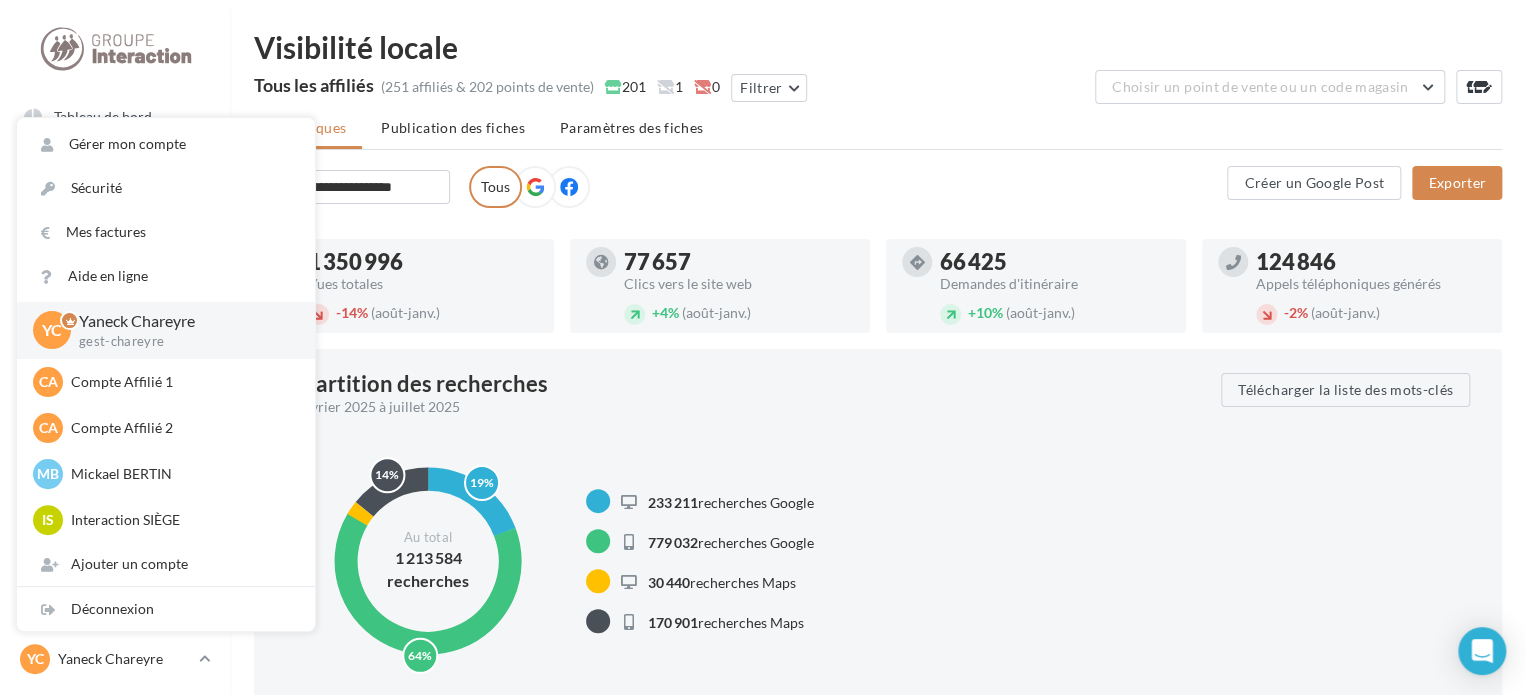 click on "Tous les affiliés
(251 affiliés & 202 points de vente)
201
1
0
Filtrer" at bounding box center [614, 90] 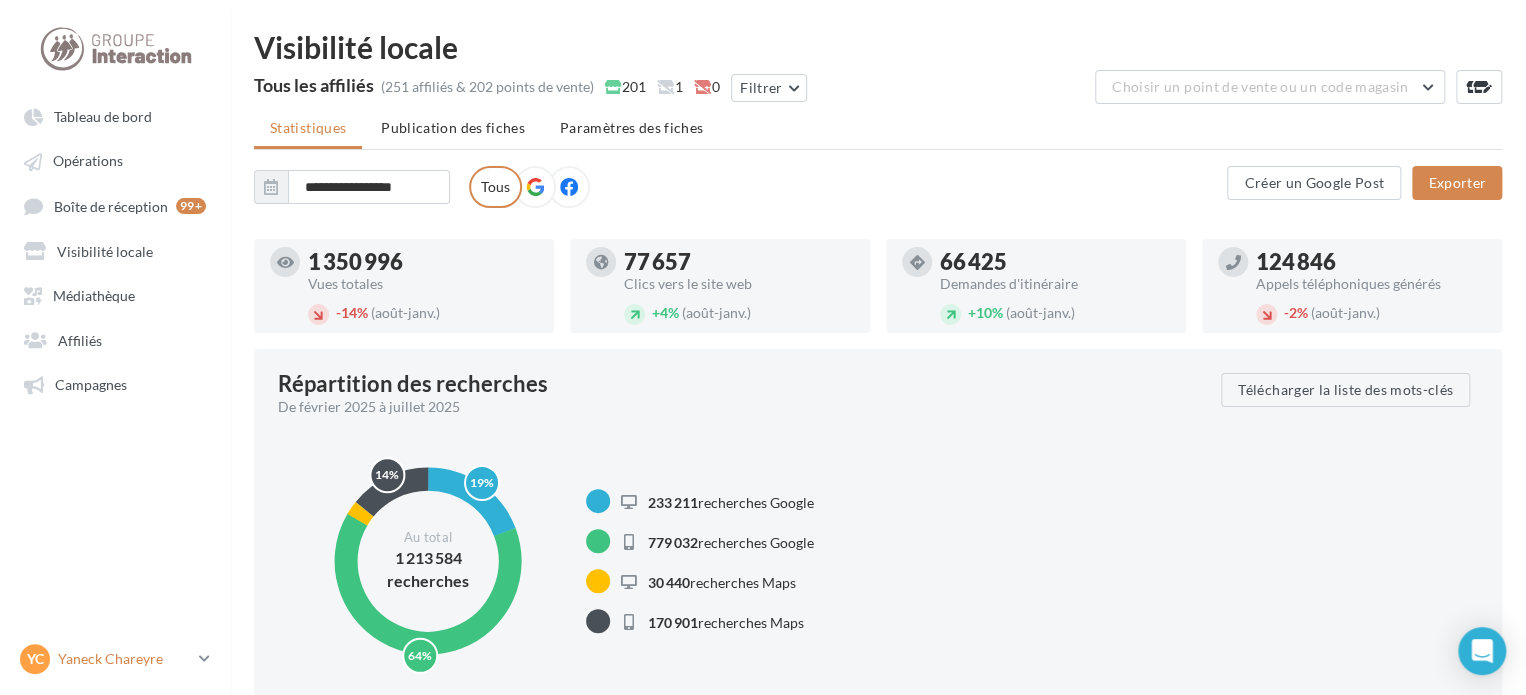 click on "Yaneck Chareyre" at bounding box center (124, 659) 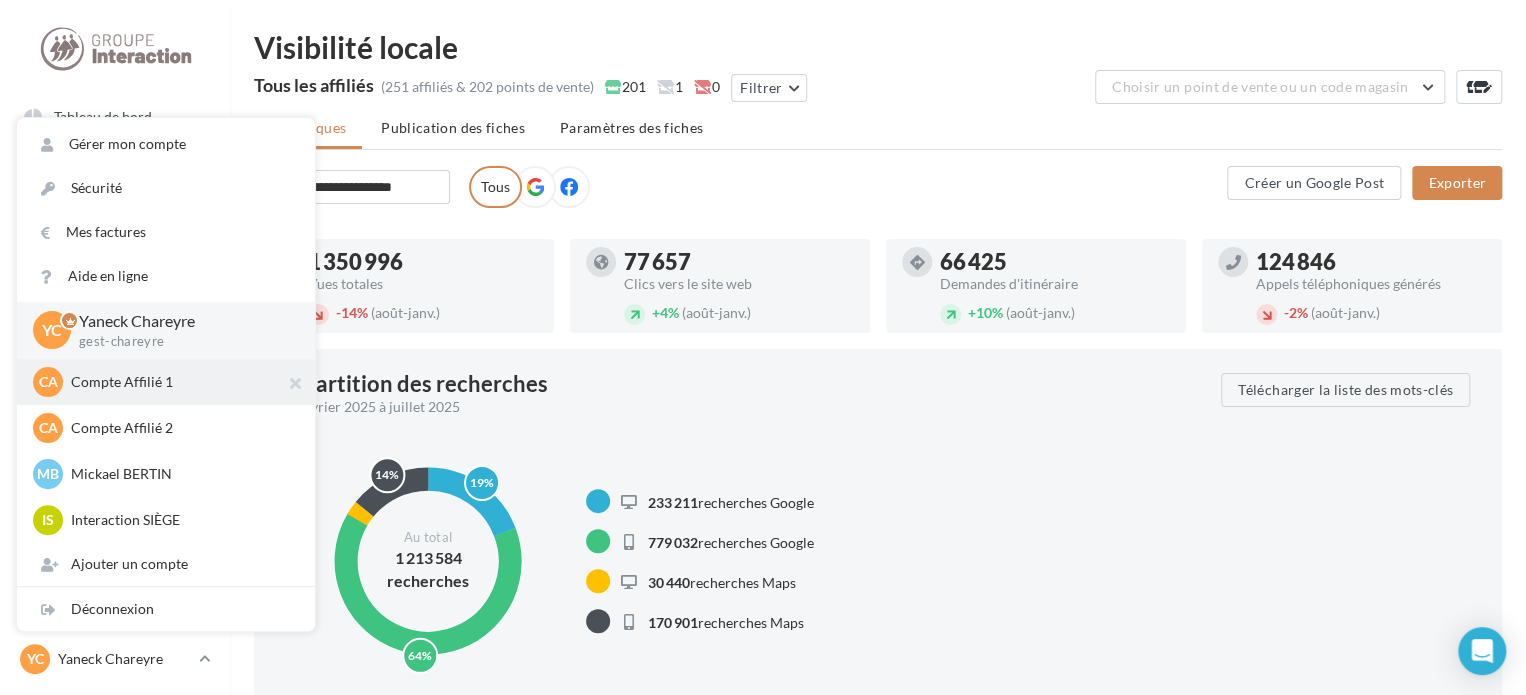 click on "Compte Affilié 1" at bounding box center (181, 382) 